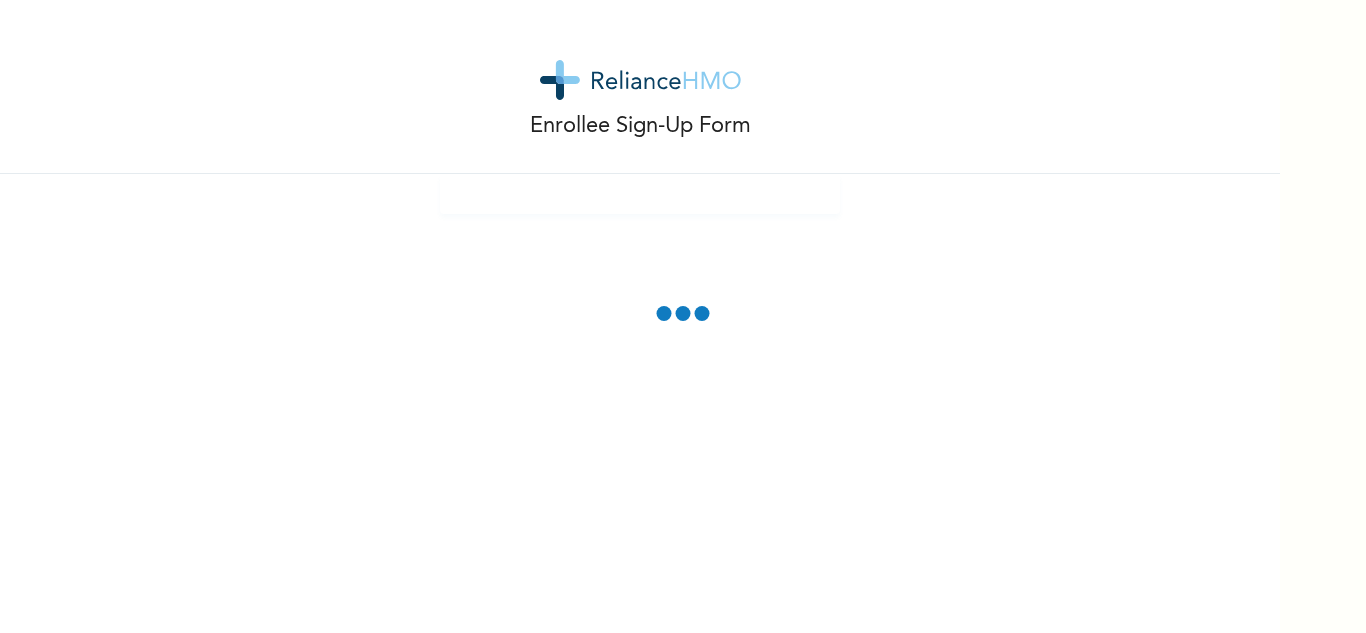 scroll, scrollTop: 0, scrollLeft: 0, axis: both 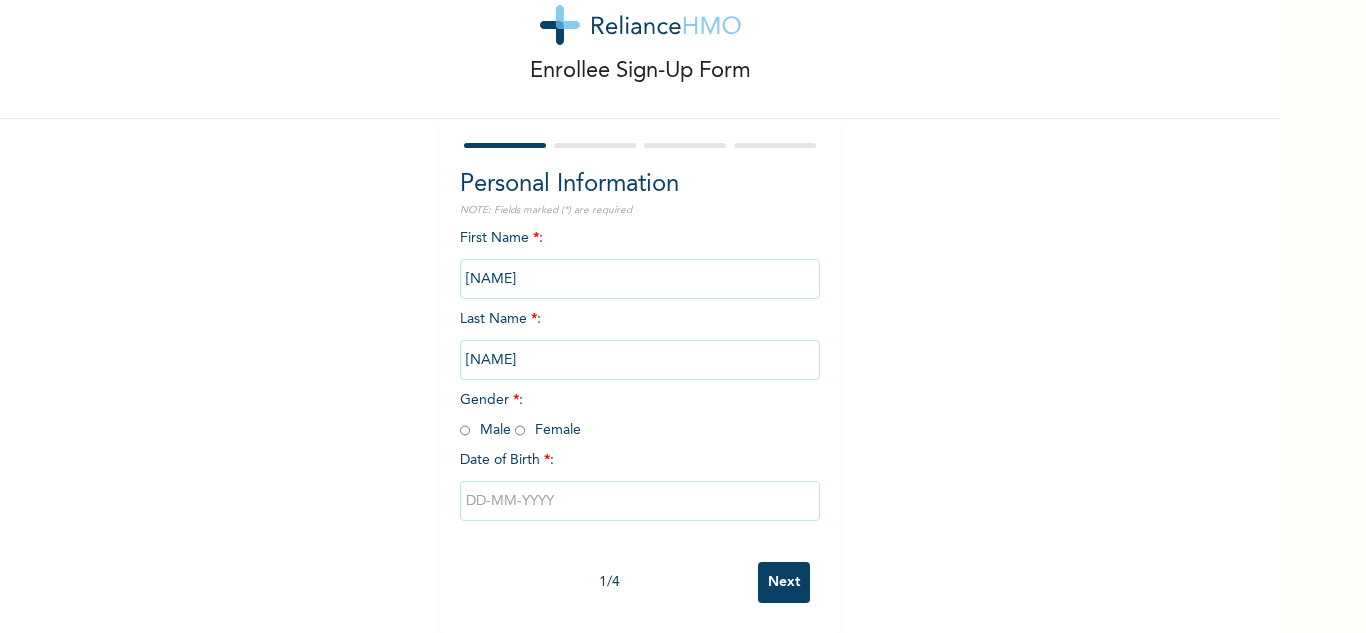 click at bounding box center [465, 430] 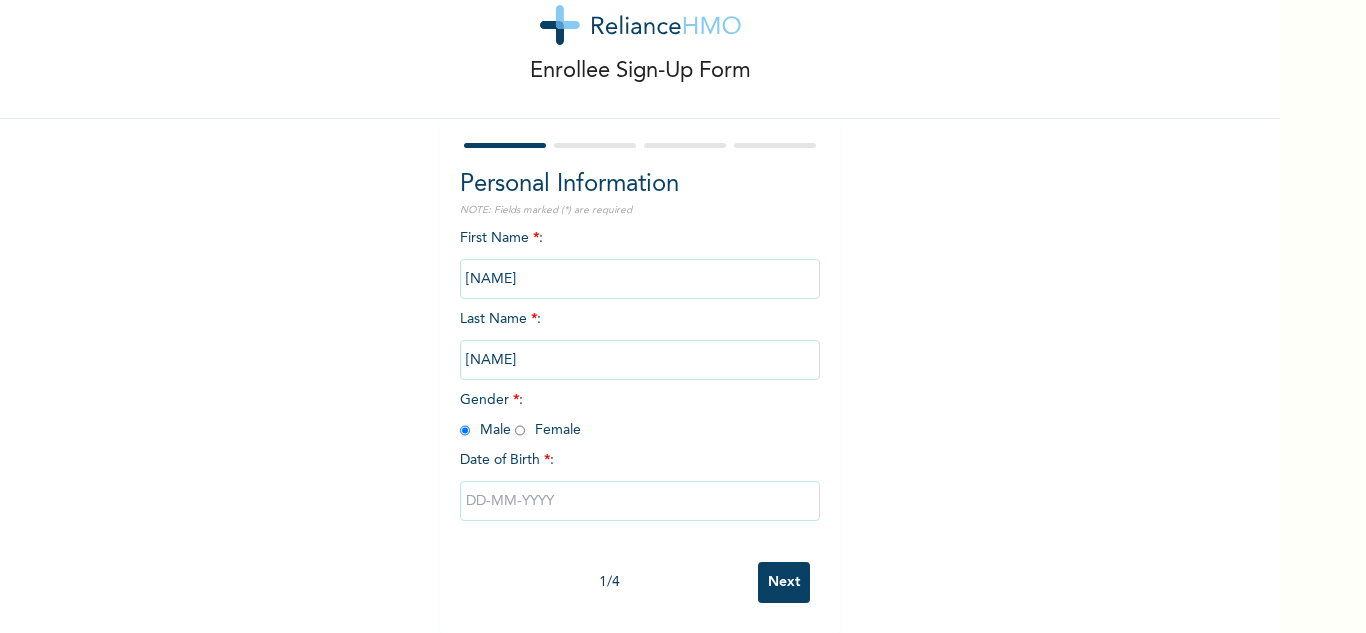 radio on "true" 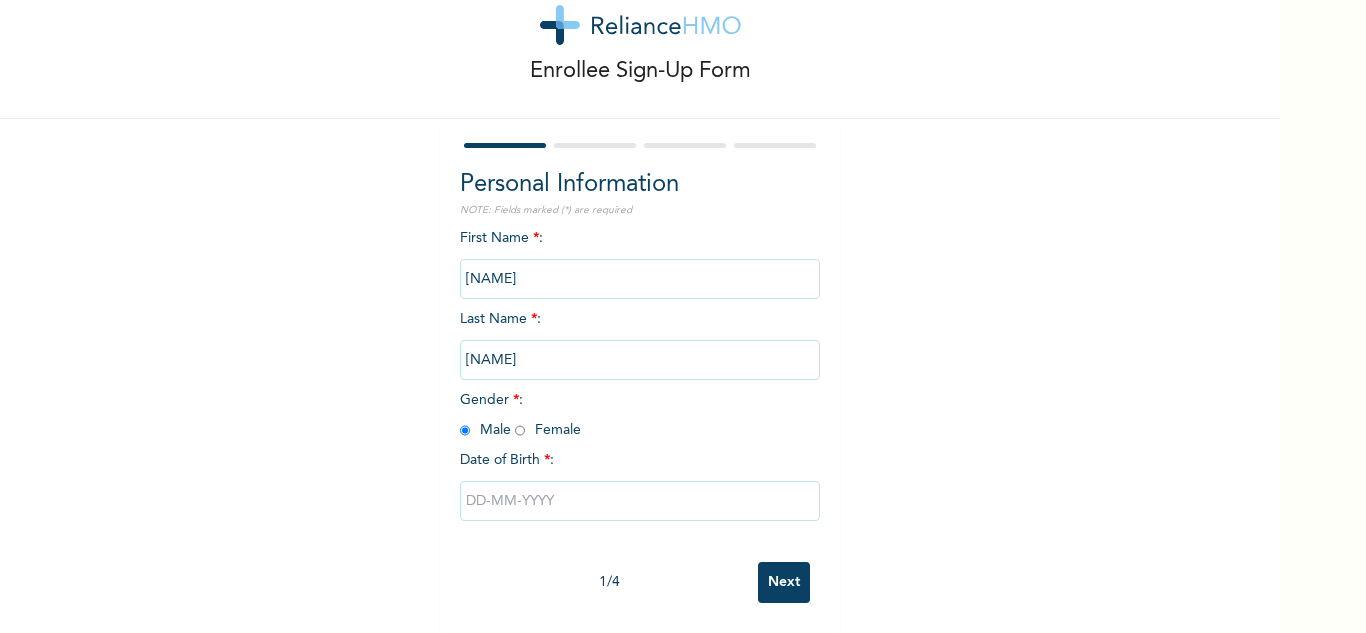 click at bounding box center (640, 501) 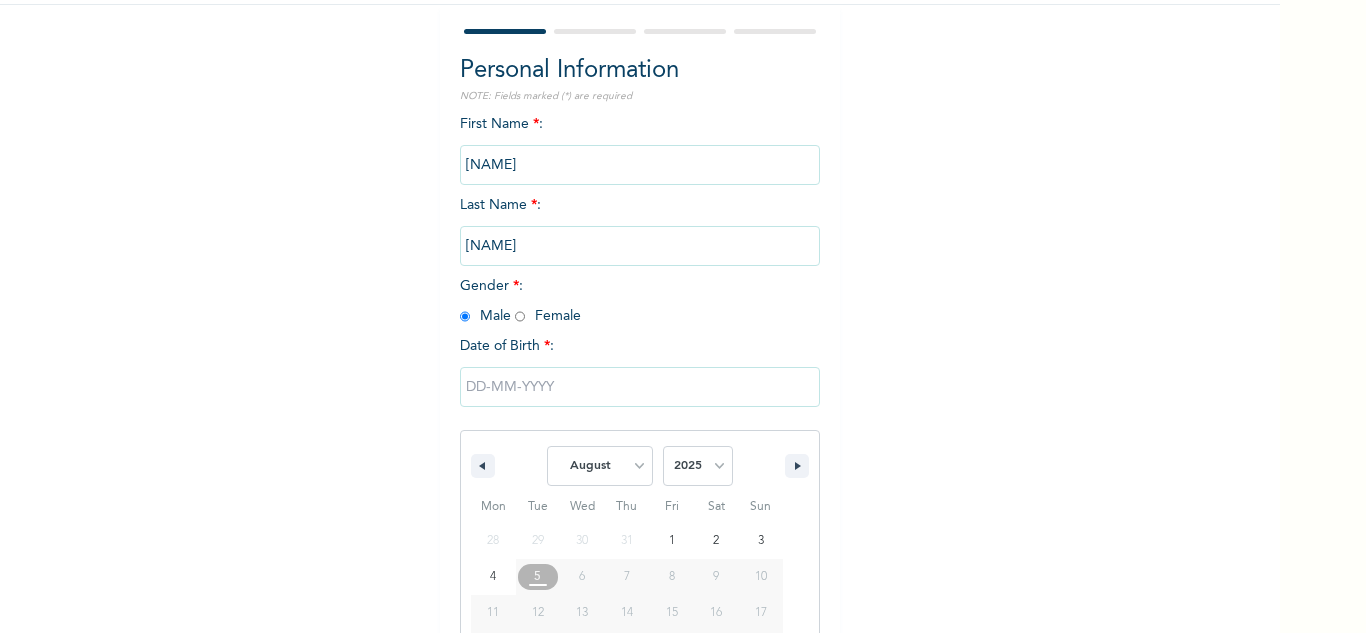 scroll, scrollTop: 276, scrollLeft: 0, axis: vertical 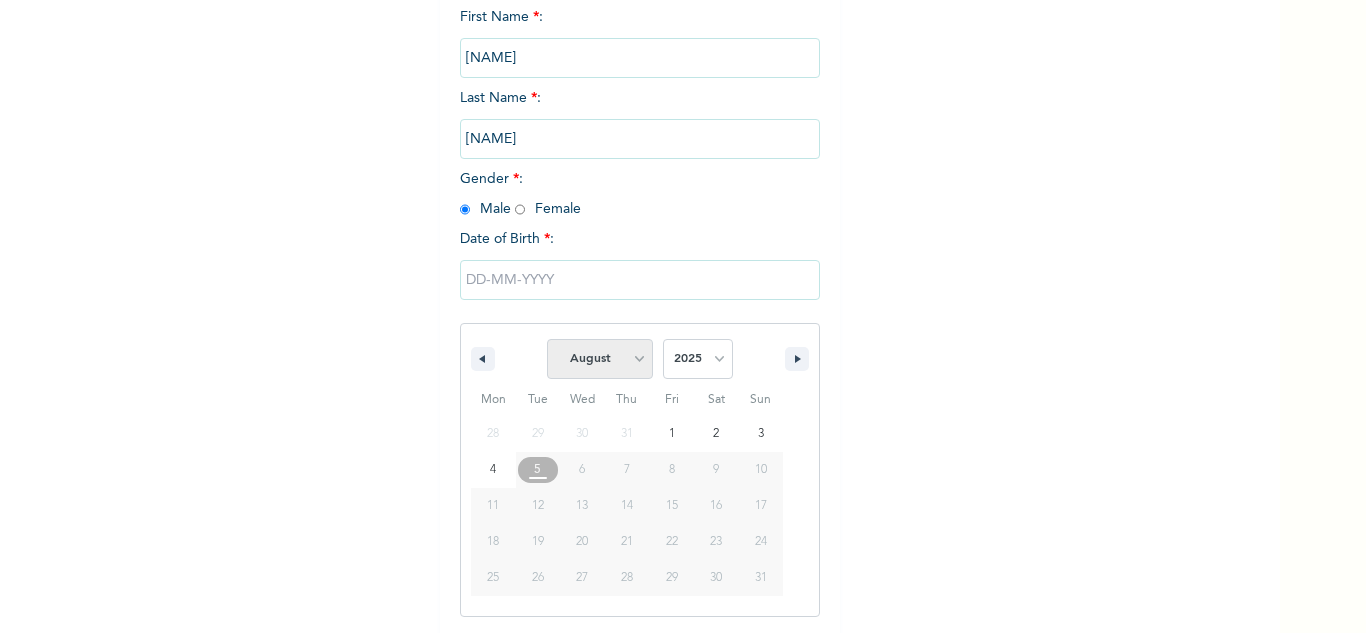 click on "January February March April May June July August September October November December" at bounding box center (600, 359) 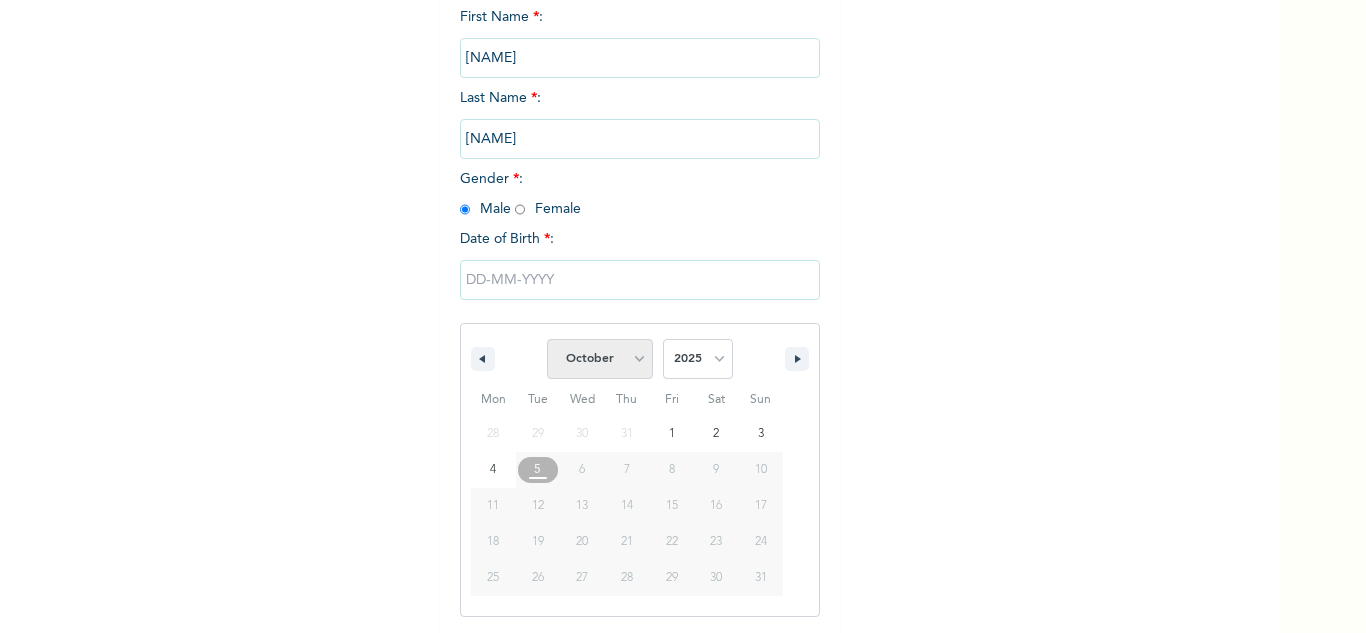 click on "January February March April May June July August September October November December" at bounding box center (600, 359) 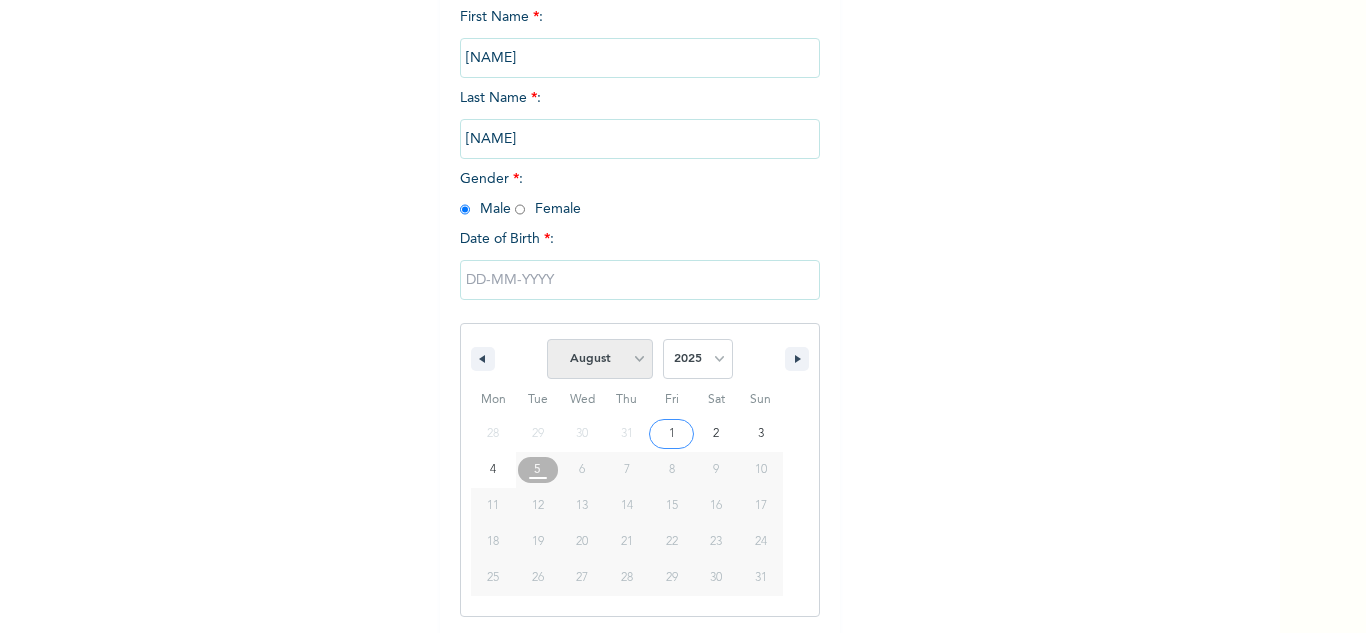 click on "January February March April May June July August September October November December" at bounding box center [600, 359] 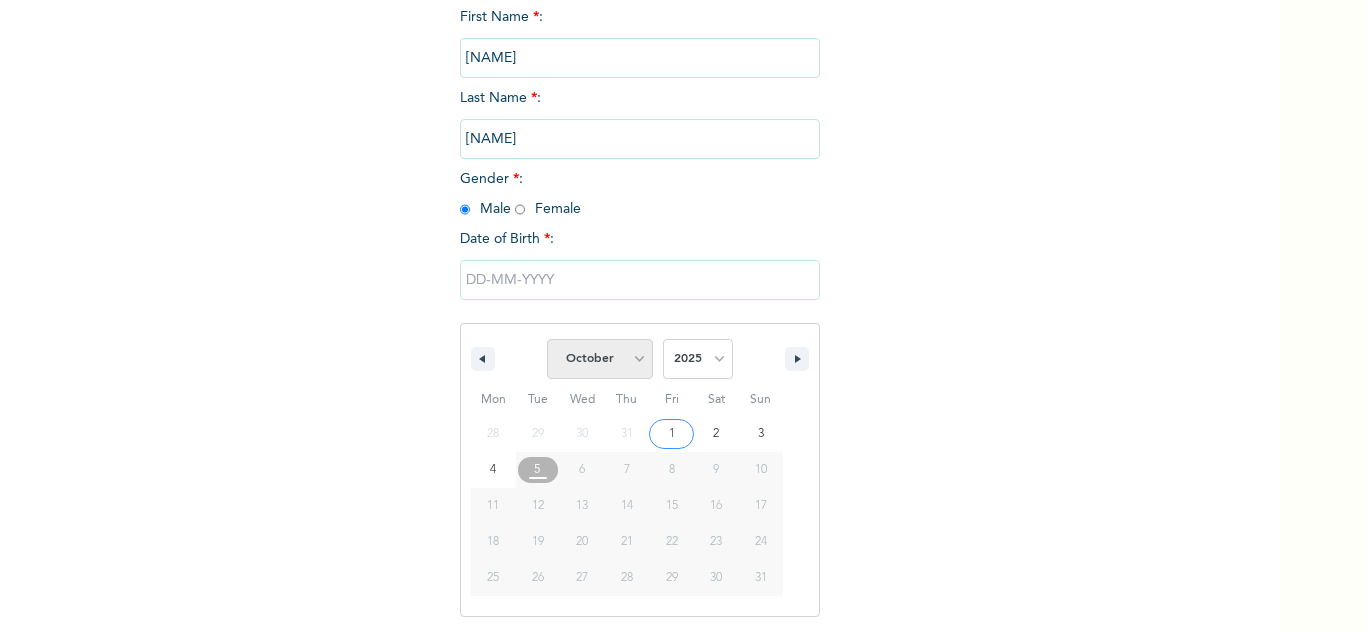 click on "January February March April May June July August September October November December" at bounding box center (600, 359) 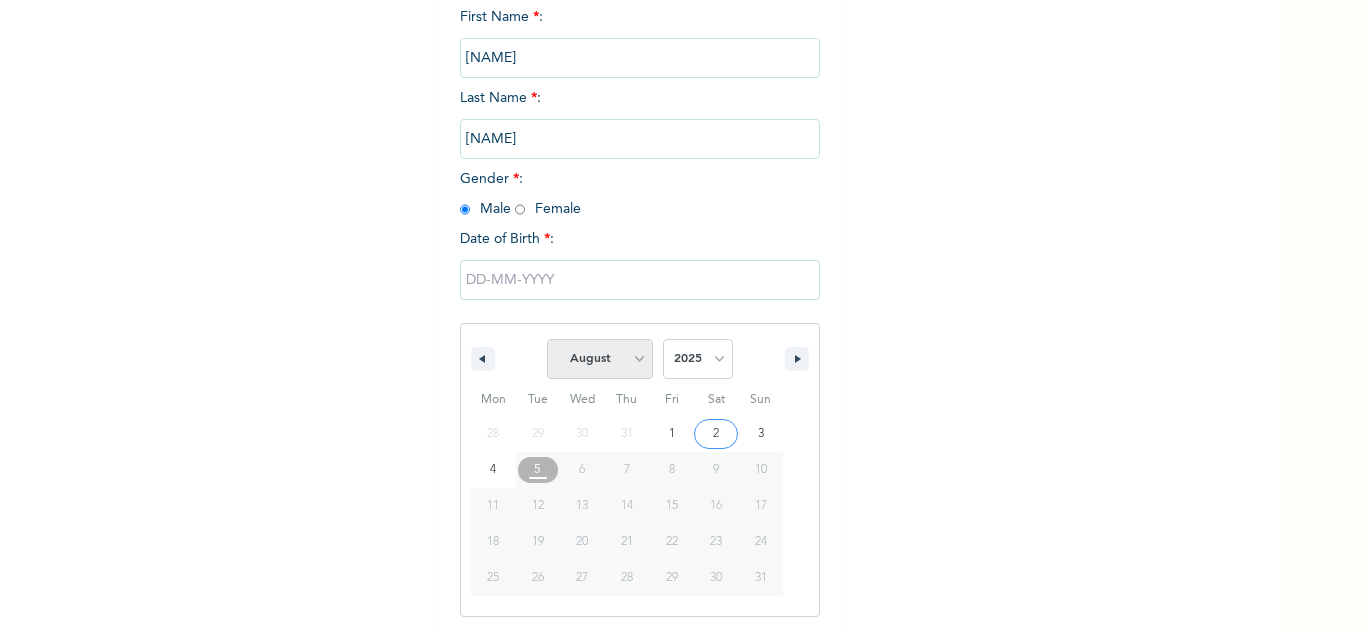 click on "January February March April May June July August September October November December" at bounding box center [600, 359] 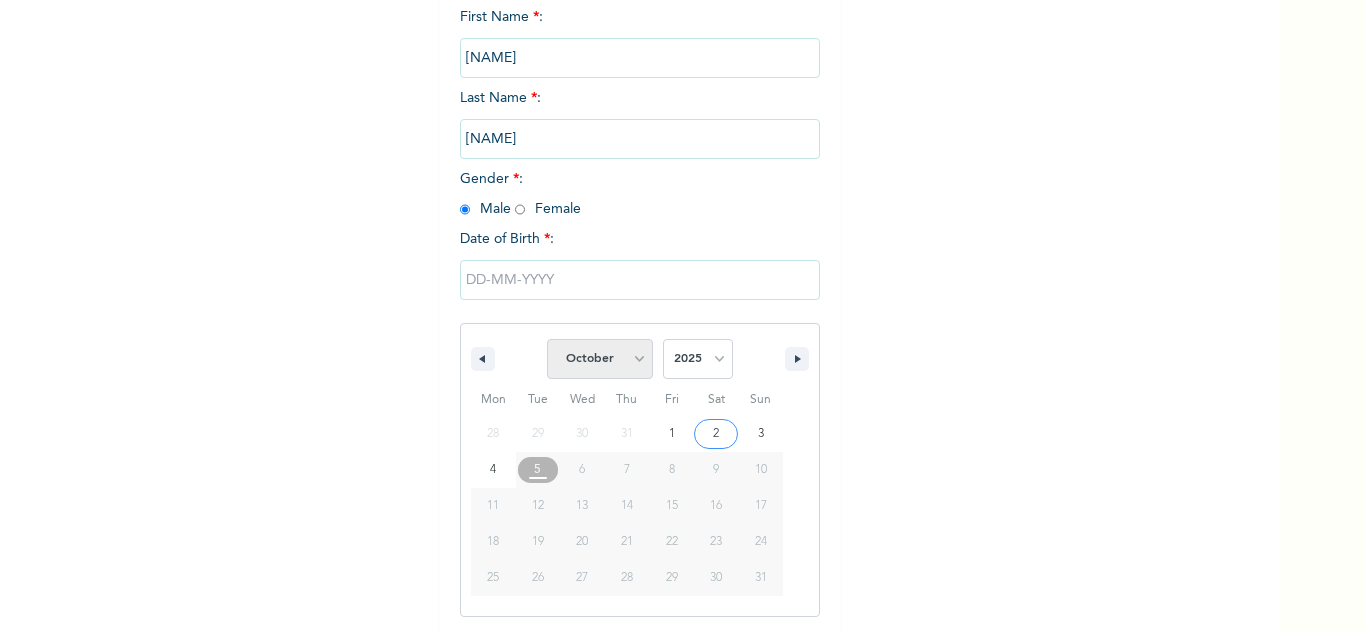 click on "January February March April May June July August September October November December" at bounding box center (600, 359) 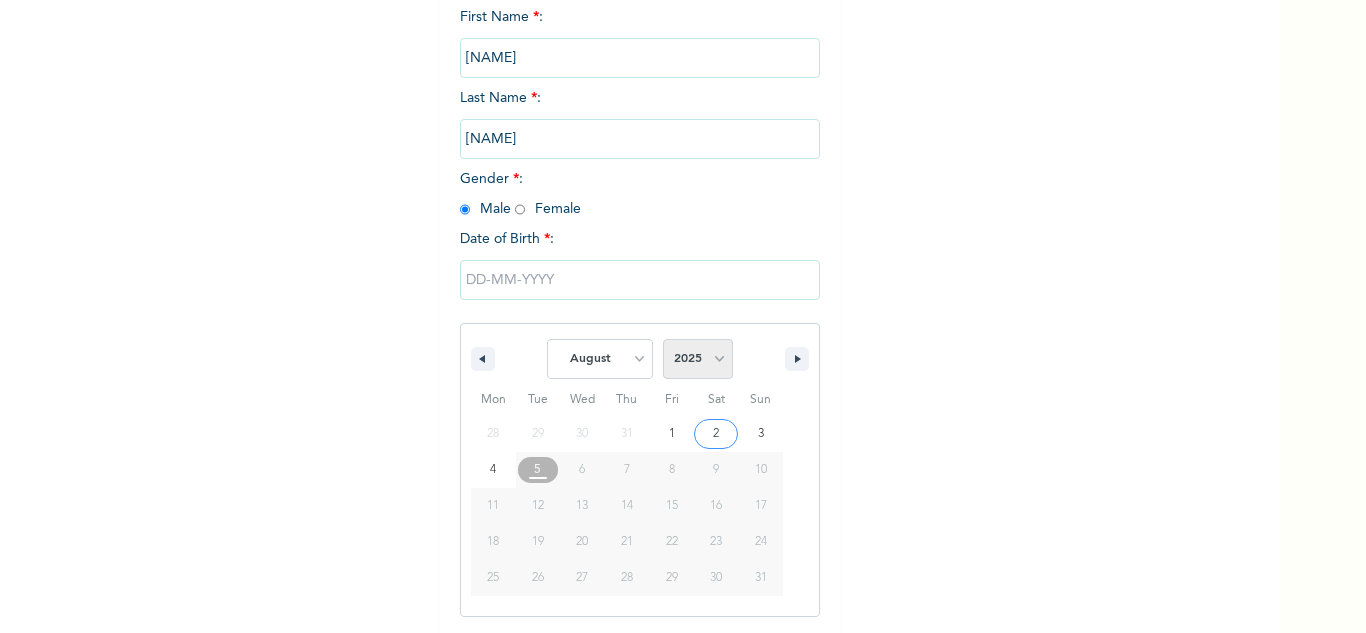 click on "2025 2024 2023 2022 2021 2020 2019 2018 2017 2016 2015 2014 2013 2012 2011 2010 2009 2008 2007 2006 2005 2004 2003 2002 2001 2000 1999 1998 1997 1996 1995 1994 1993 1992 1991 1990 1989 1988 1987 1986 1985 1984 1983 1982 1981 1980 1979 1978 1977 1976 1975 1974 1973 1972 1971 1970 1969 1968 1967 1966 1965 1964 1963 1962 1961 1960" at bounding box center [698, 359] 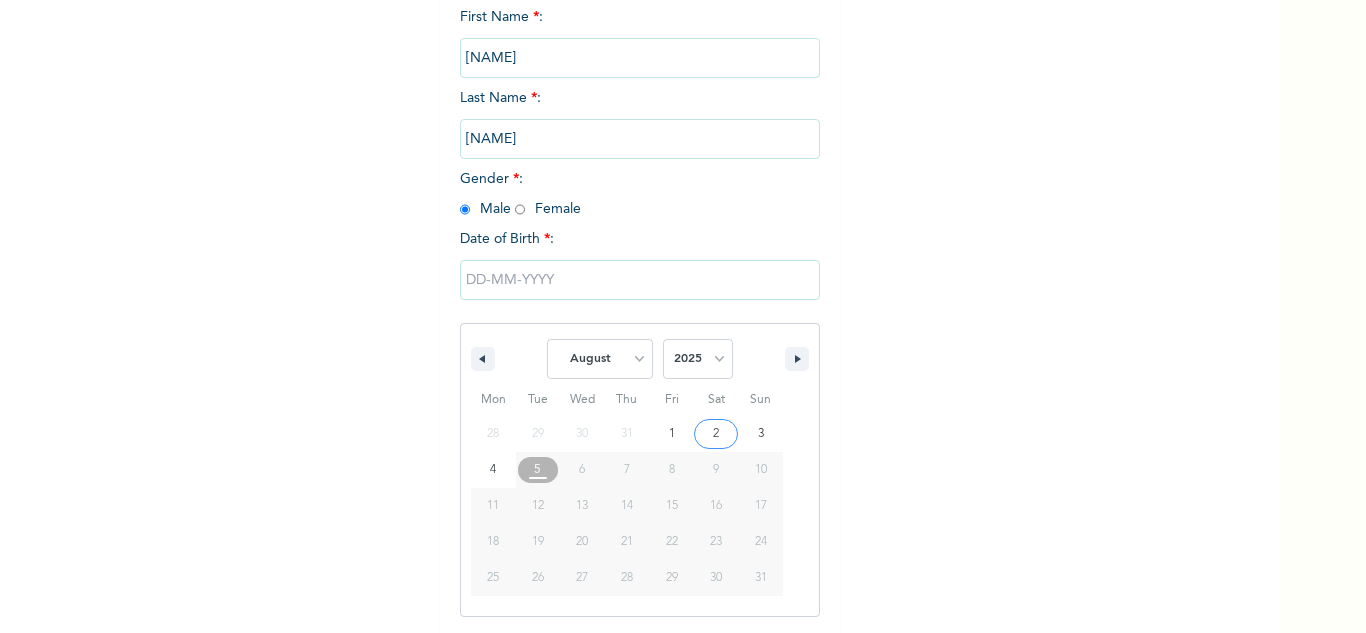 click at bounding box center (640, 280) 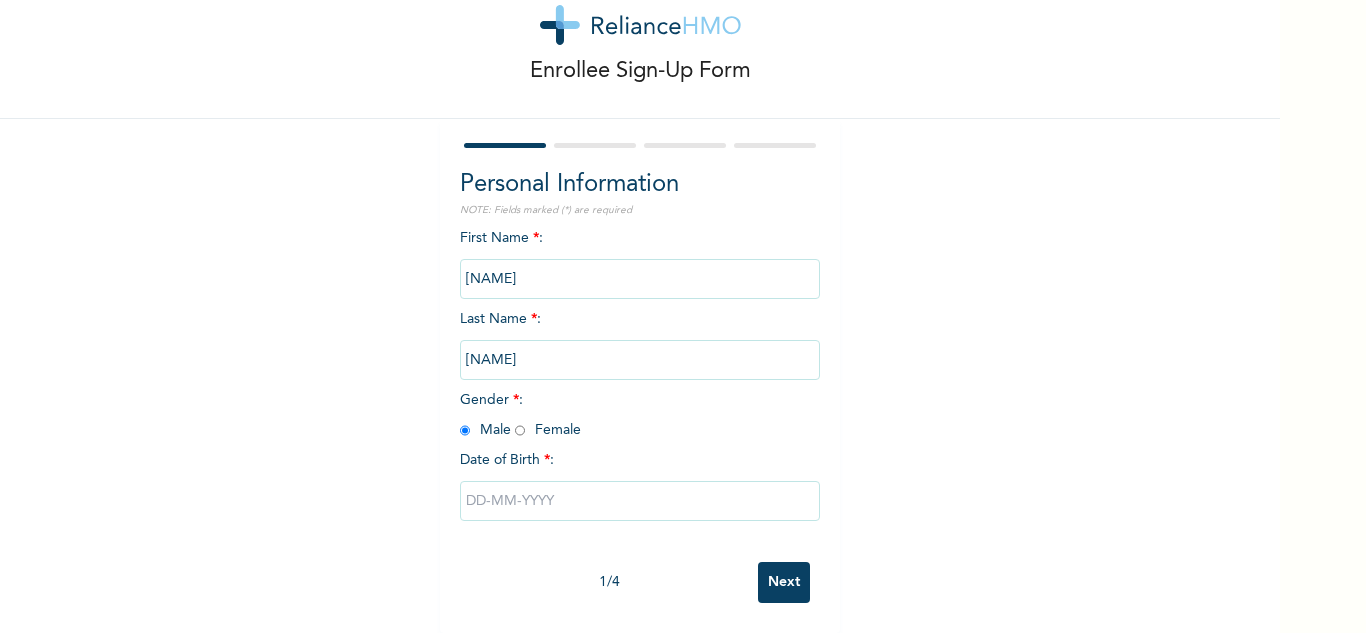 click at bounding box center (640, 501) 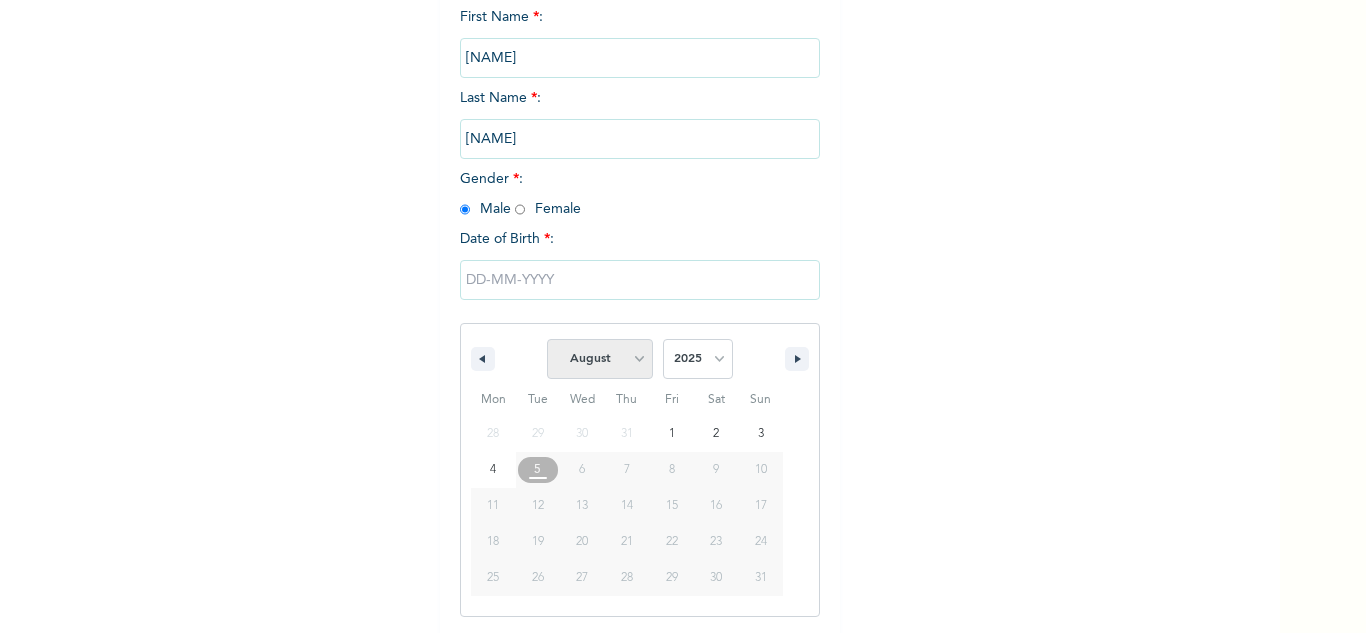click on "January February March April May June July August September October November December" at bounding box center (600, 359) 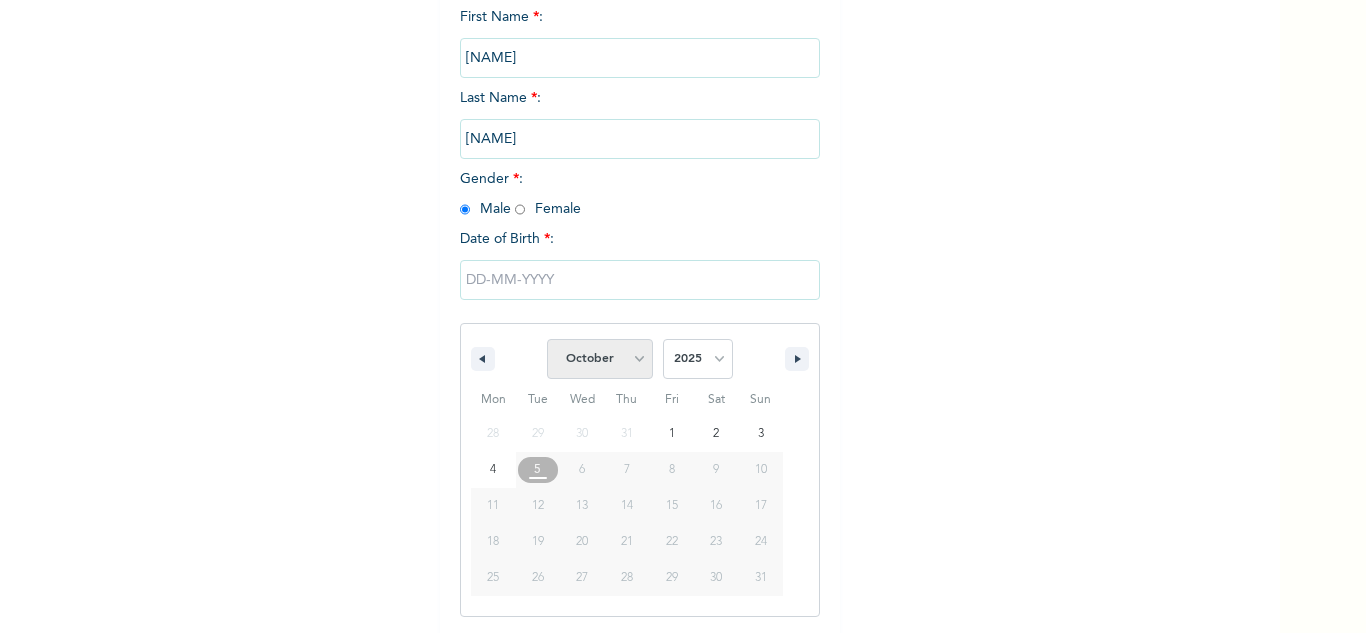 select on "7" 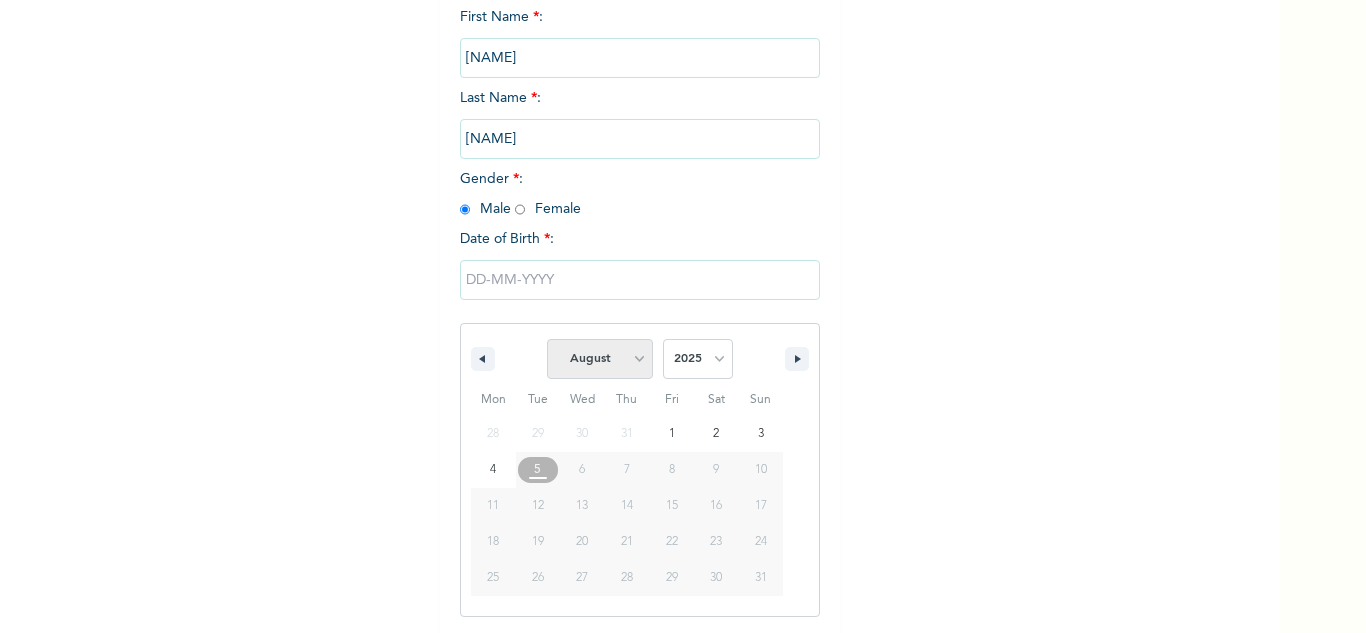 click on "January February March April May June July August September October November December" at bounding box center (600, 359) 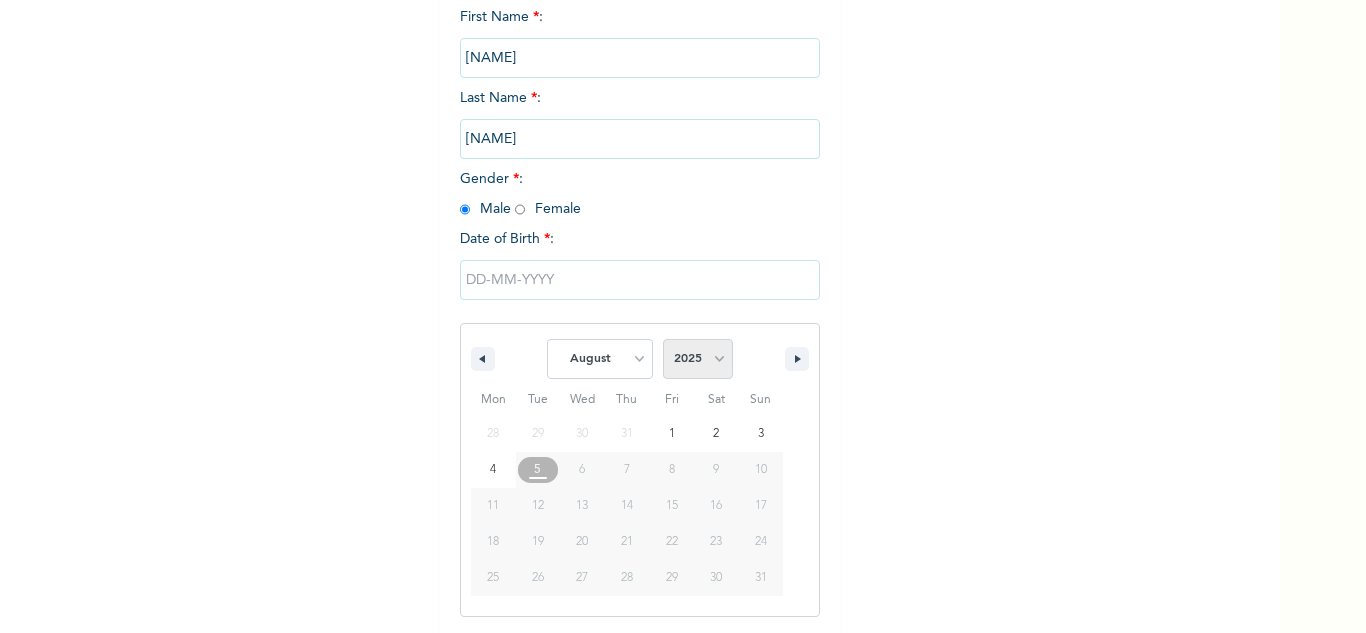 click on "2025 2024 2023 2022 2021 2020 2019 2018 2017 2016 2015 2014 2013 2012 2011 2010 2009 2008 2007 2006 2005 2004 2003 2002 2001 2000 1999 1998 1997 1996 1995 1994 1993 1992 1991 1990 1989 1988 1987 1986 1985 1984 1983 1982 1981 1980 1979 1978 1977 1976 1975 1974 1973 1972 1971 1970 1969 1968 1967 1966 1965 1964 1963 1962 1961 1960" at bounding box center [698, 359] 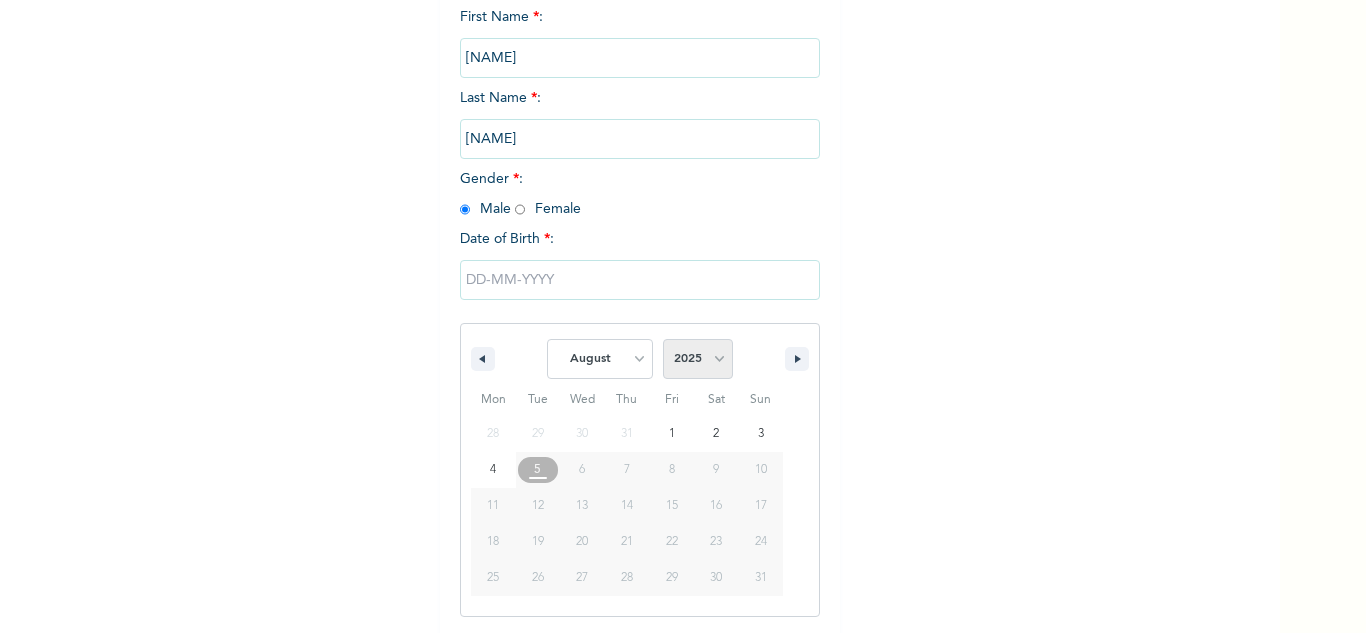 select on "1973" 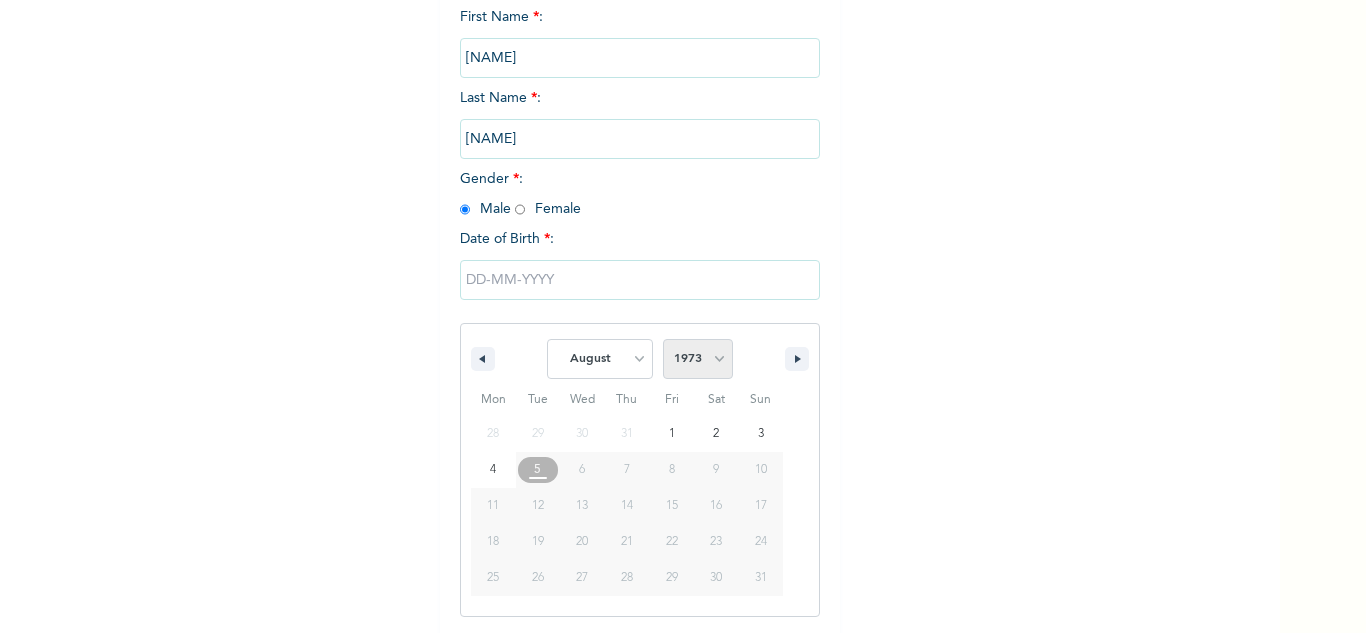 click on "2025 2024 2023 2022 2021 2020 2019 2018 2017 2016 2015 2014 2013 2012 2011 2010 2009 2008 2007 2006 2005 2004 2003 2002 2001 2000 1999 1998 1997 1996 1995 1994 1993 1992 1991 1990 1989 1988 1987 1986 1985 1984 1983 1982 1981 1980 1979 1978 1977 1976 1975 1974 1973 1972 1971 1970 1969 1968 1967 1966 1965 1964 1963 1962 1961 1960" at bounding box center (698, 359) 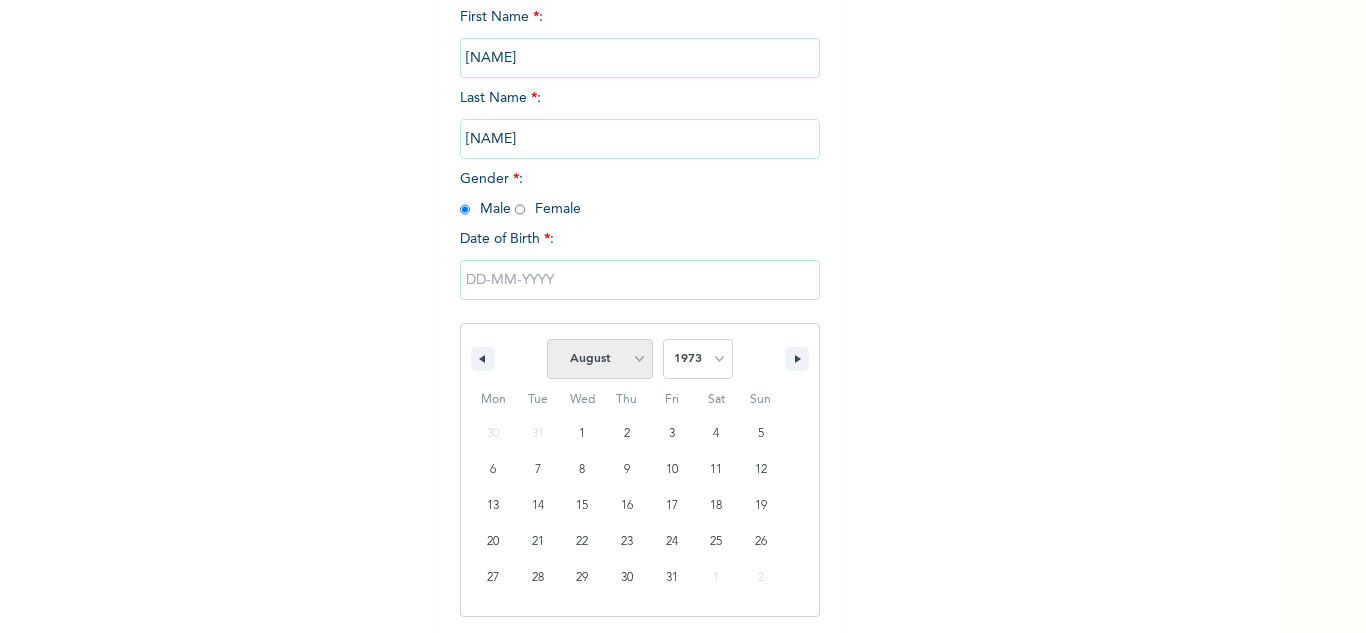 click on "January February March April May June July August September October November December" at bounding box center (600, 359) 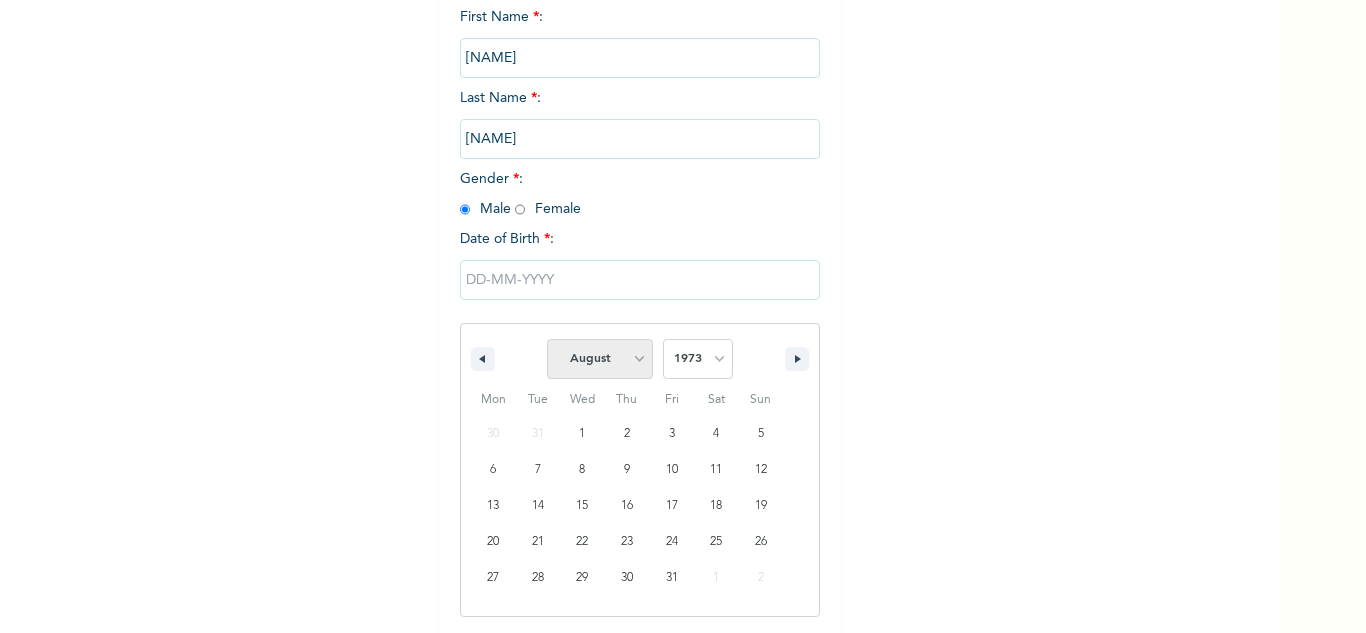 select on "9" 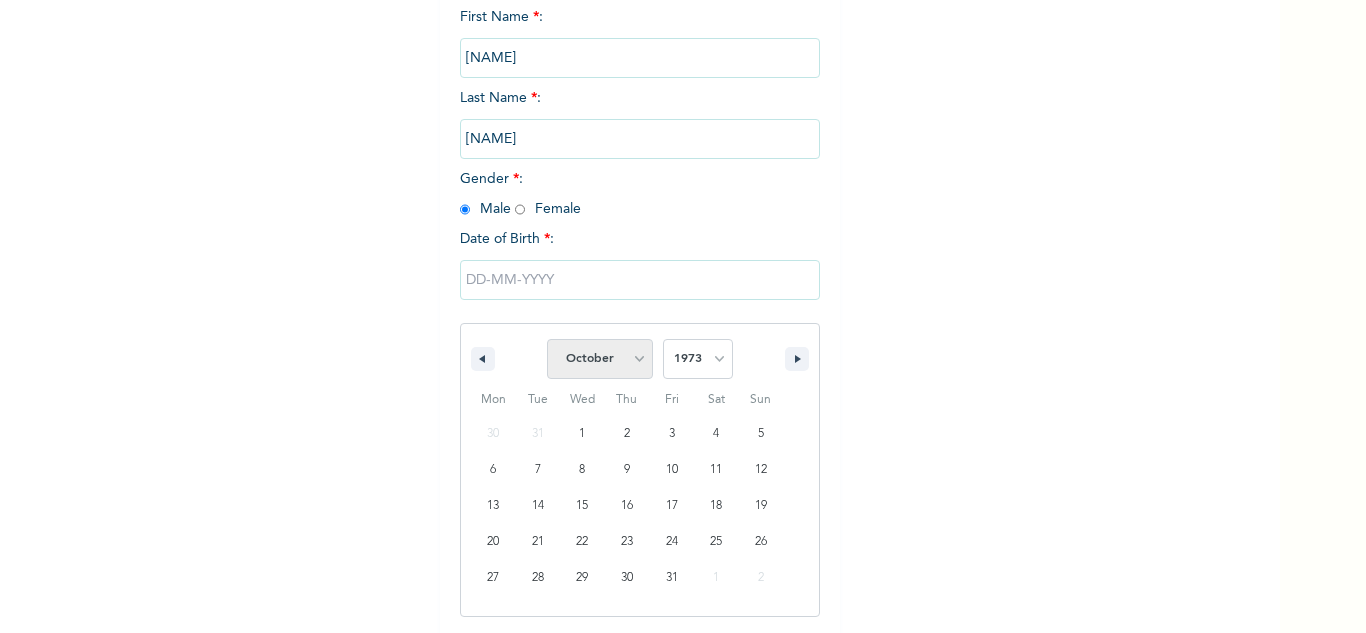 click on "January February March April May June July August September October November December" at bounding box center (600, 359) 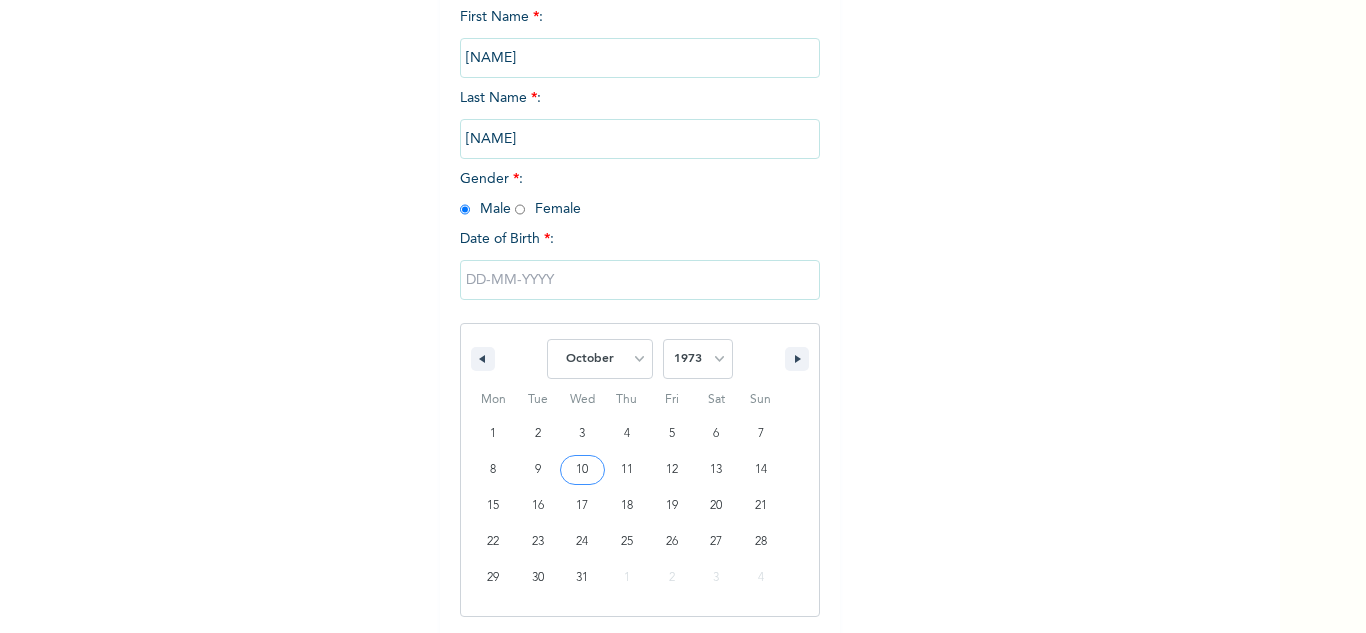 type on "[DATE]" 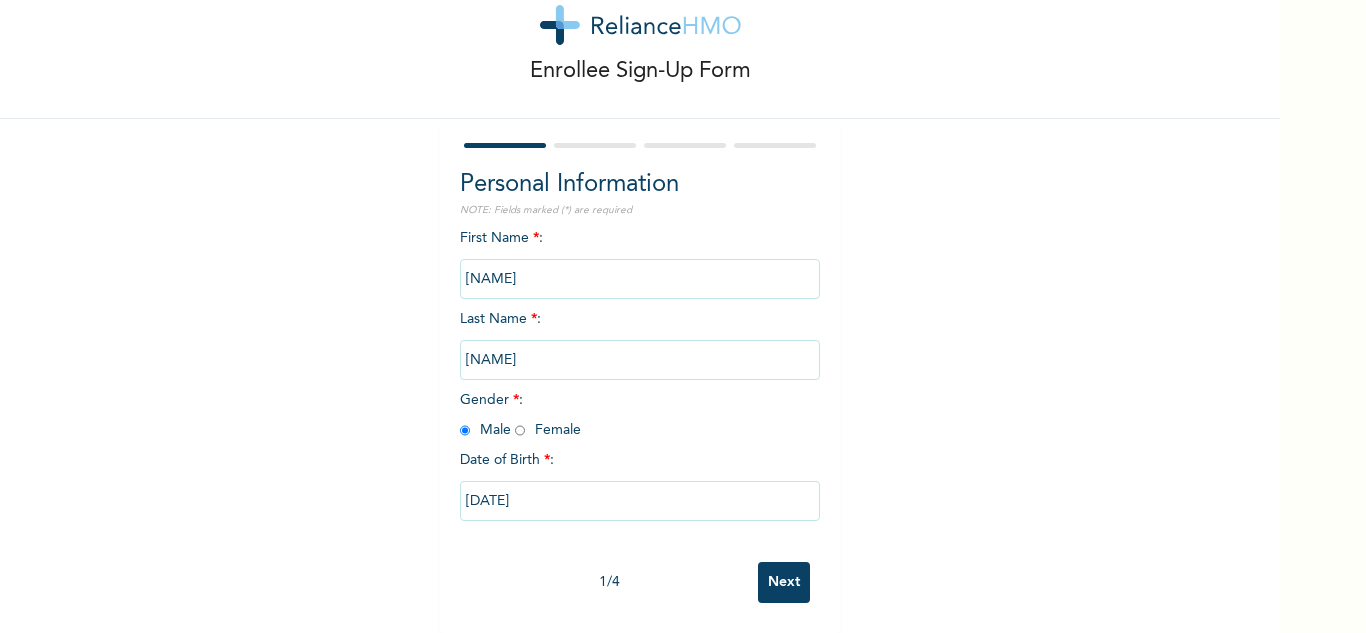 scroll, scrollTop: 70, scrollLeft: 0, axis: vertical 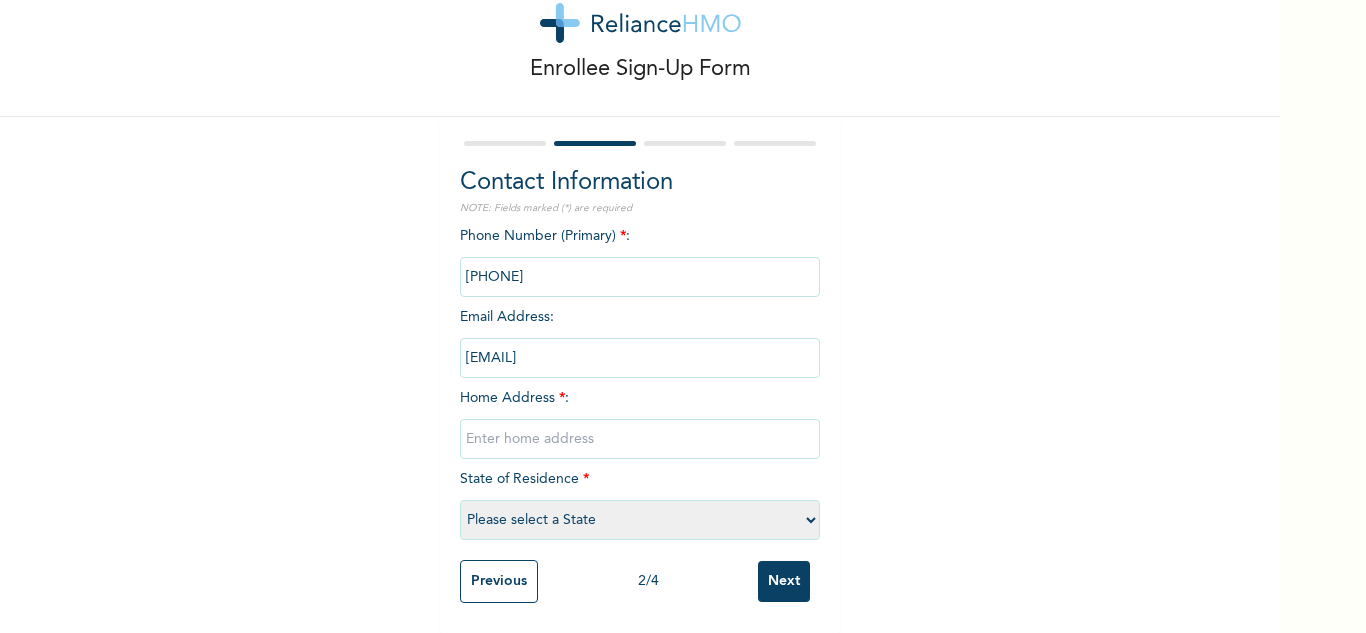 click at bounding box center [640, 439] 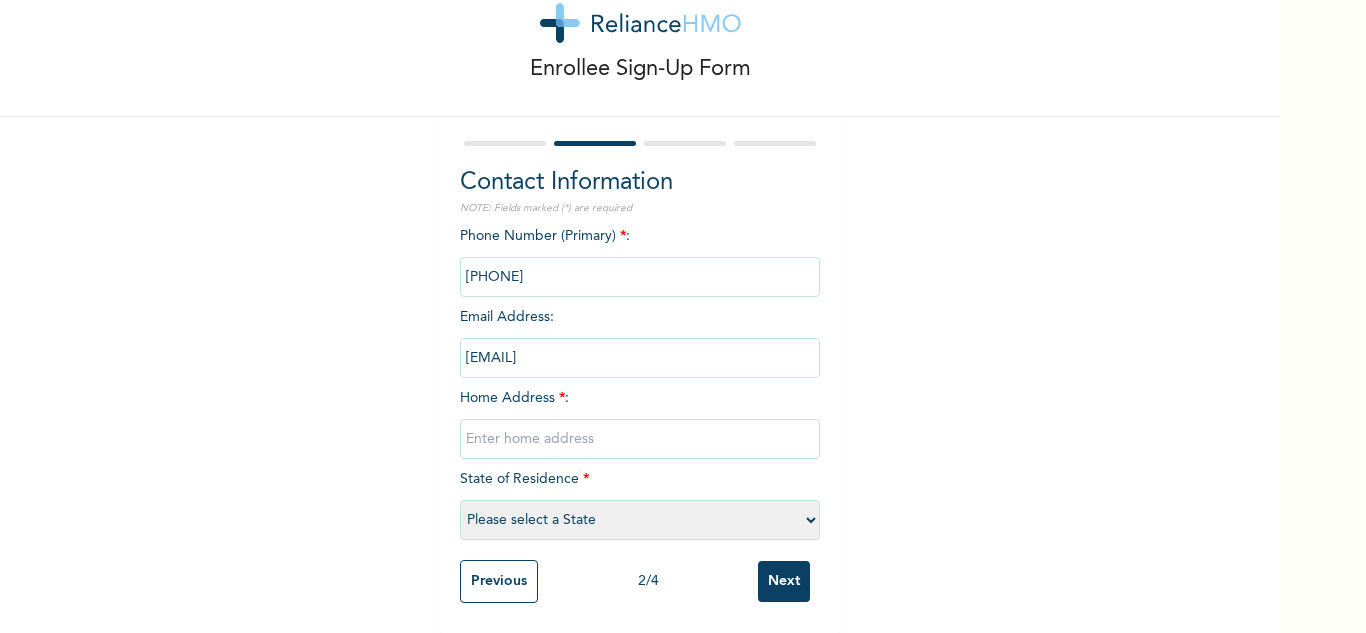 click on "Please select a State Abia Abuja (FCT) Adamawa Akwa Ibom Anambra Bauchi Bayelsa Benue Borno Cross River Delta Ebonyi Edo Ekiti Enugu Gombe Imo Jigawa Kaduna Kano Katsina Kebbi Kogi Kwara Lagos Nasarawa Niger Ogun Ondo Osun Oyo Plateau Rivers Sokoto Taraba Yobe Zamfara" at bounding box center (640, 520) 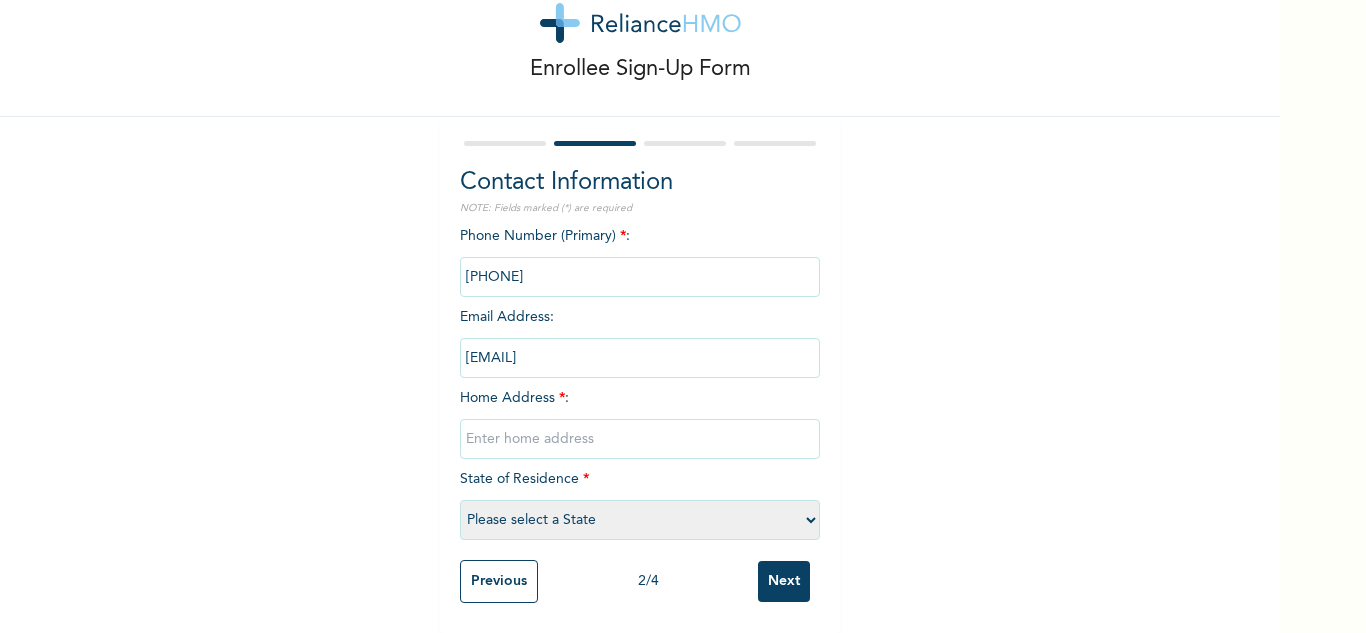 select on "33" 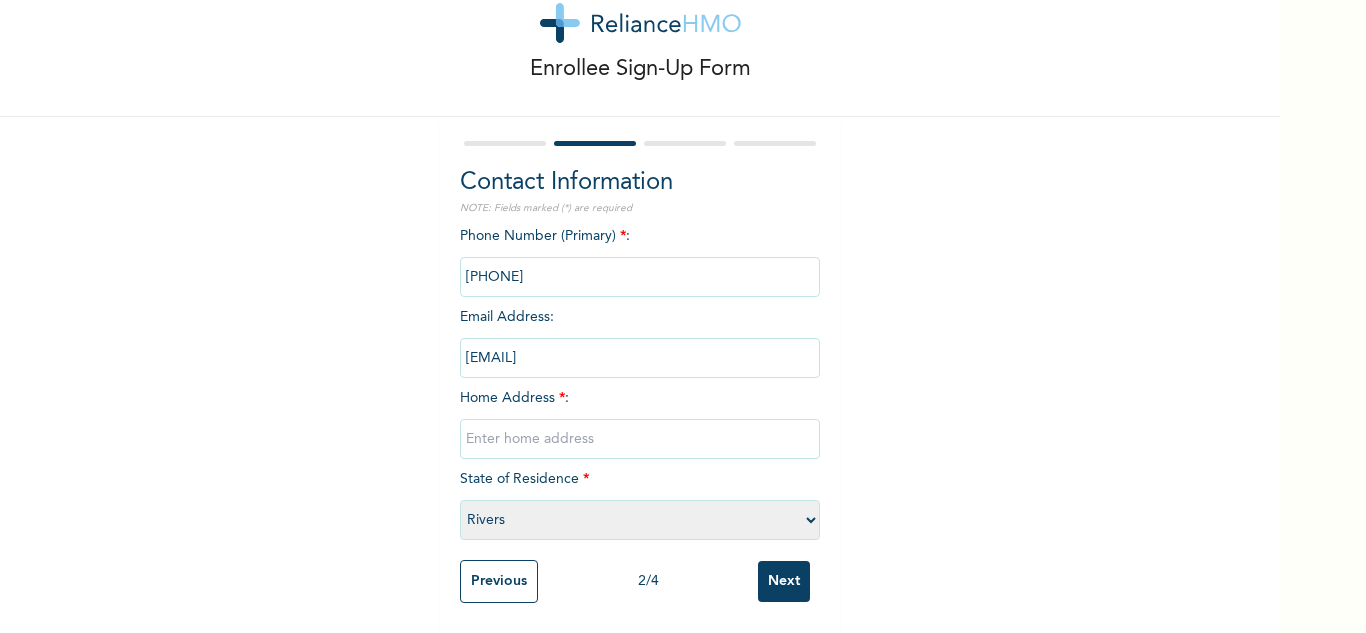 click on "Please select a State Abia Abuja (FCT) Adamawa Akwa Ibom Anambra Bauchi Bayelsa Benue Borno Cross River Delta Ebonyi Edo Ekiti Enugu Gombe Imo Jigawa Kaduna Kano Katsina Kebbi Kogi Kwara Lagos Nasarawa Niger Ogun Ondo Osun Oyo Plateau Rivers Sokoto Taraba Yobe Zamfara" at bounding box center (640, 520) 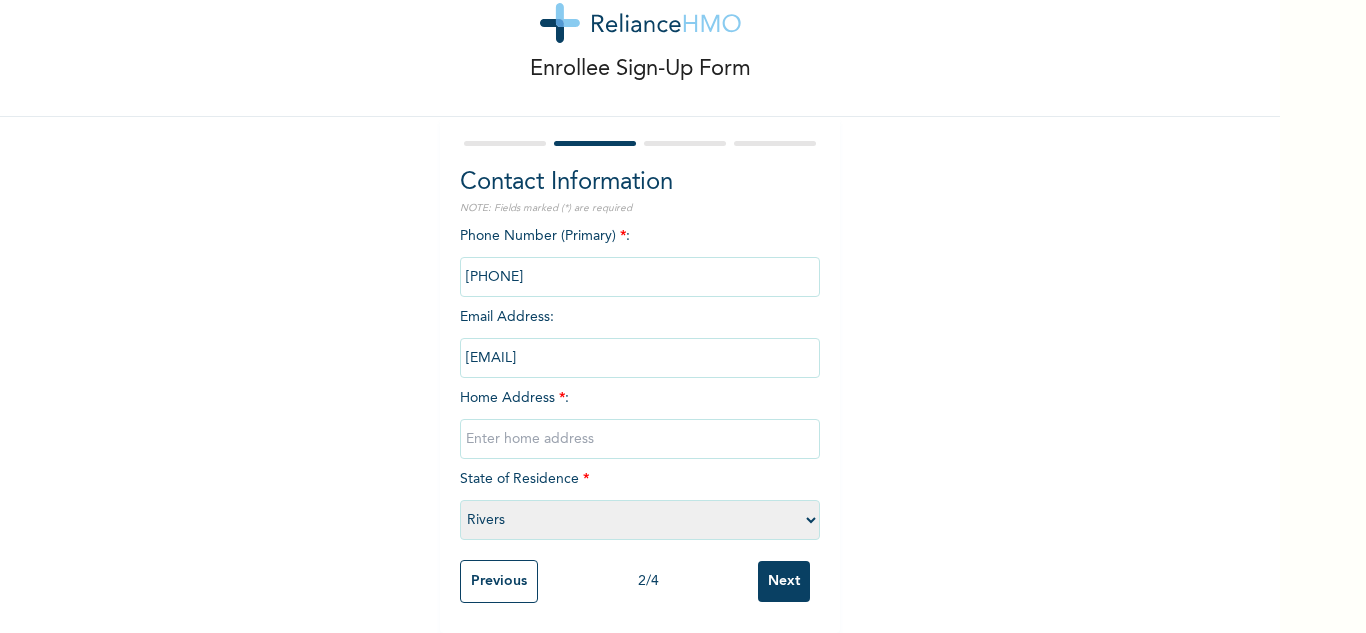 click at bounding box center [640, 439] 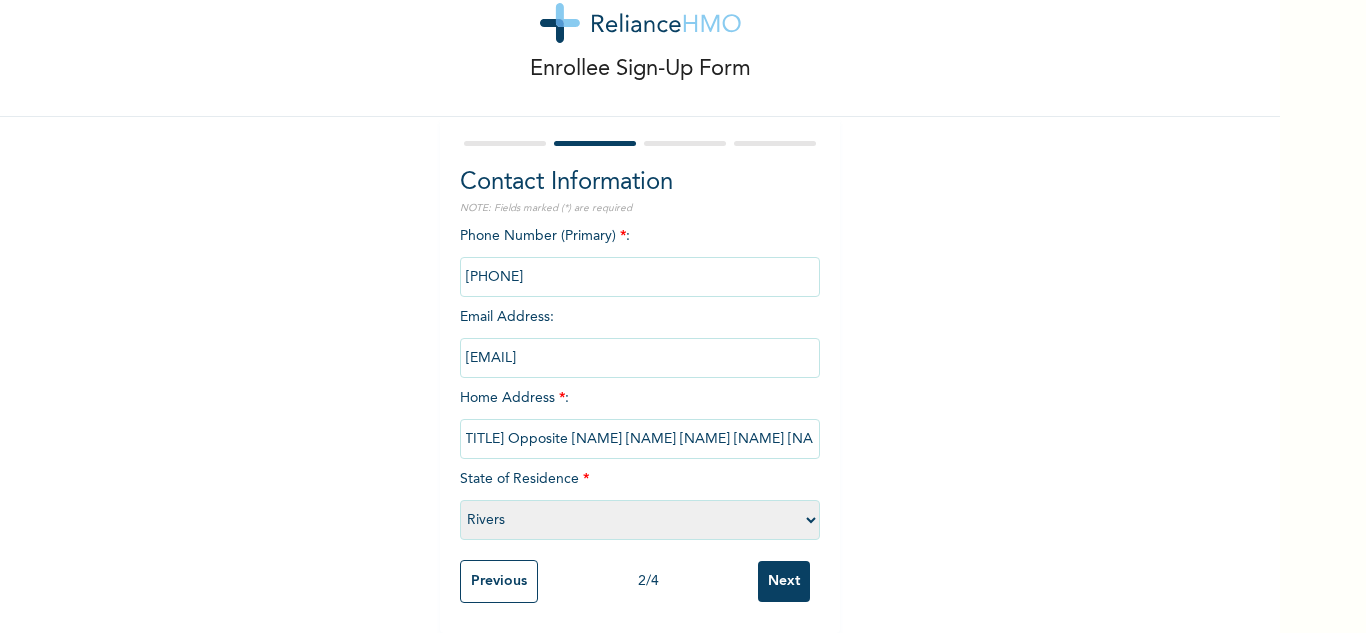 scroll, scrollTop: 0, scrollLeft: 13, axis: horizontal 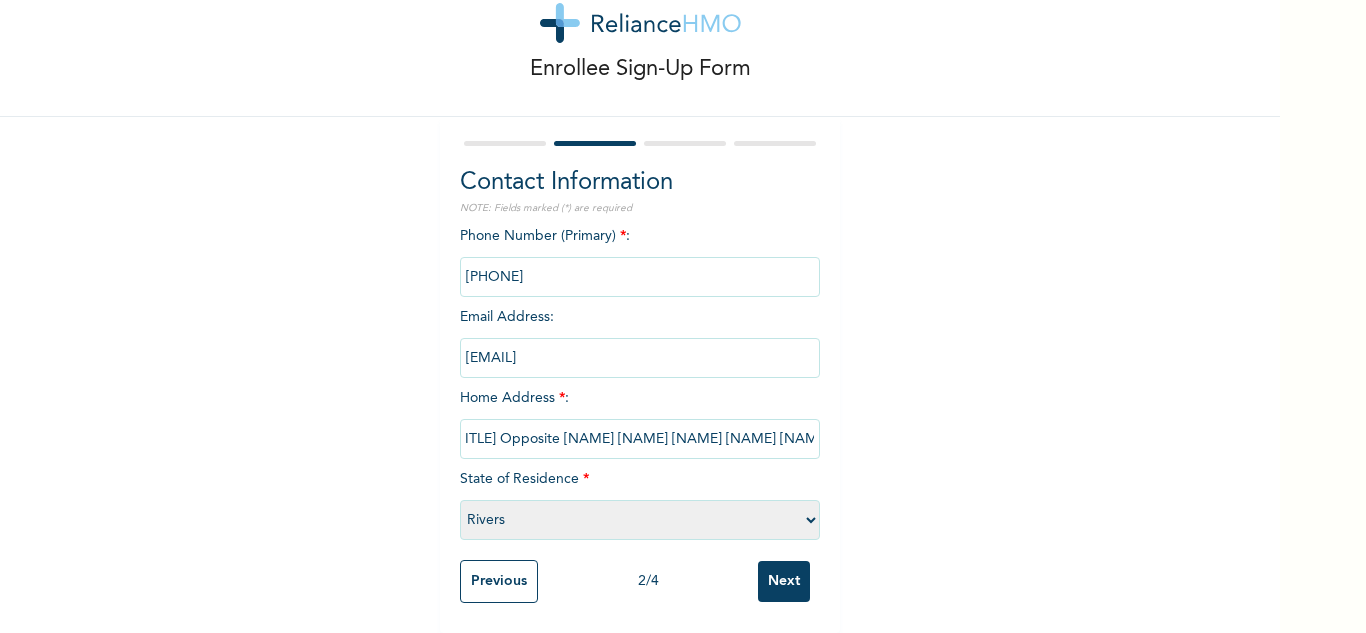 click on "[TITLE] Opposite [NAME] [NAME] [NAME] [NAME] [NAME] [NAME]" at bounding box center (640, 439) 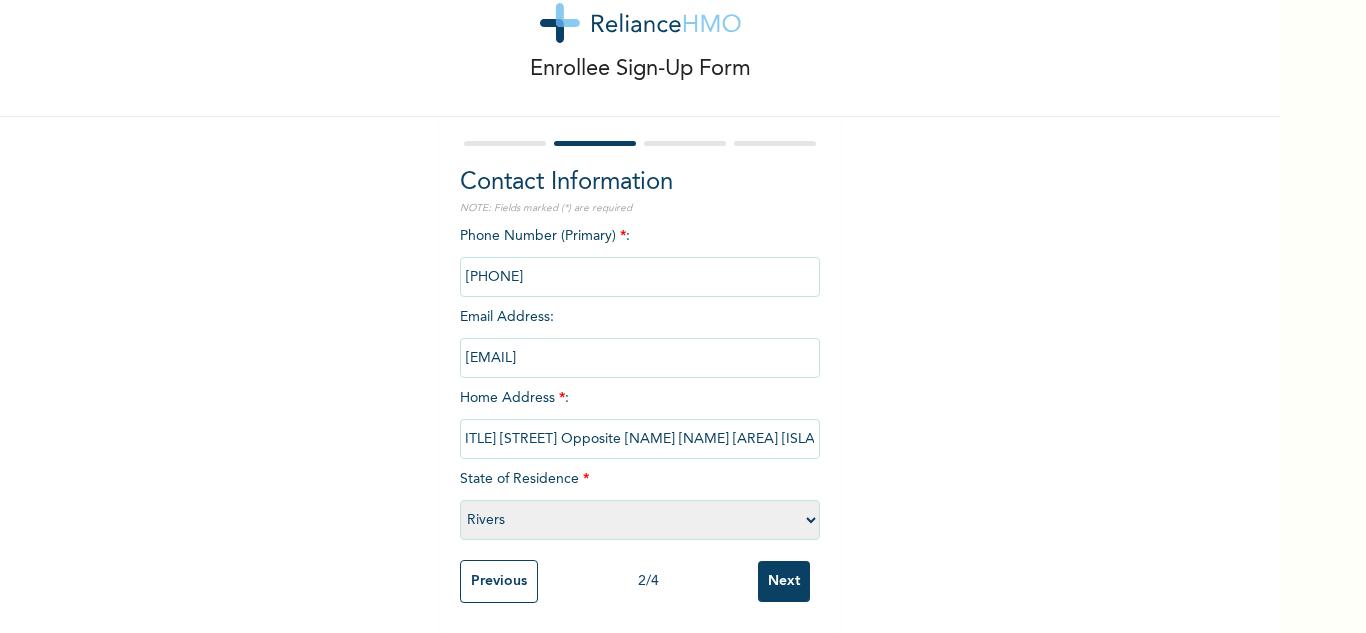 type on "[TITLE] [STREET] Opposite [NAME] [NAME] [AREA] [ISLAND]" 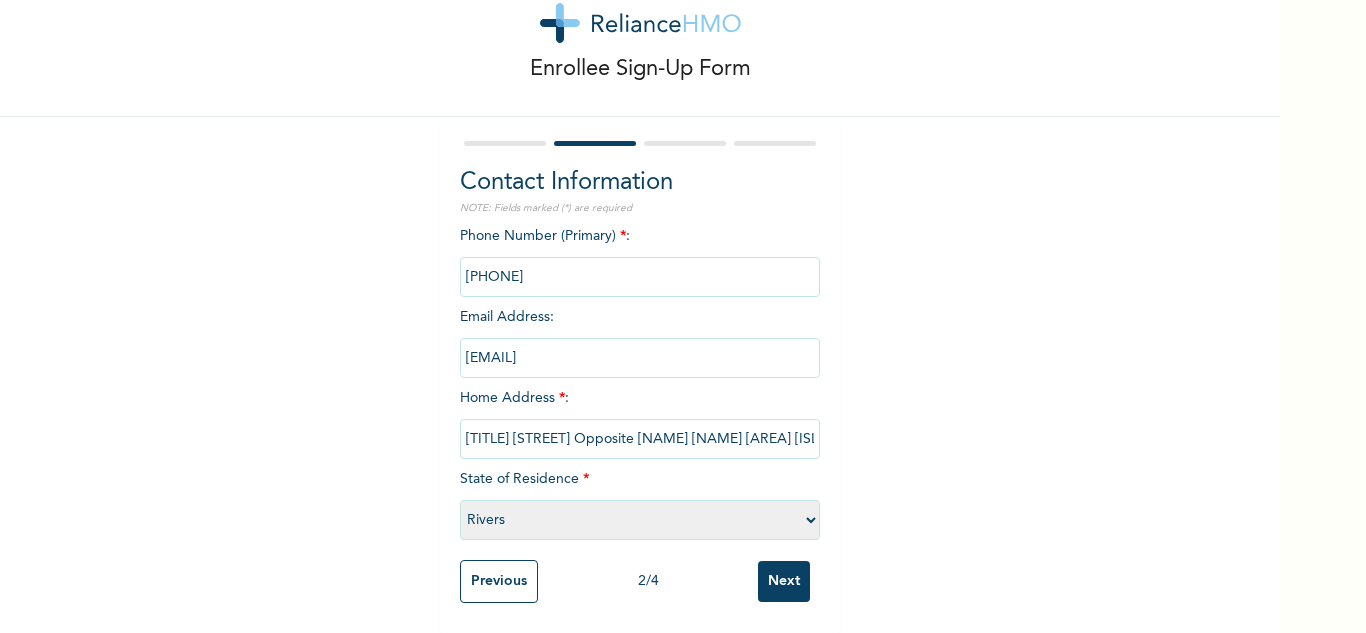 click on "Next" at bounding box center [784, 581] 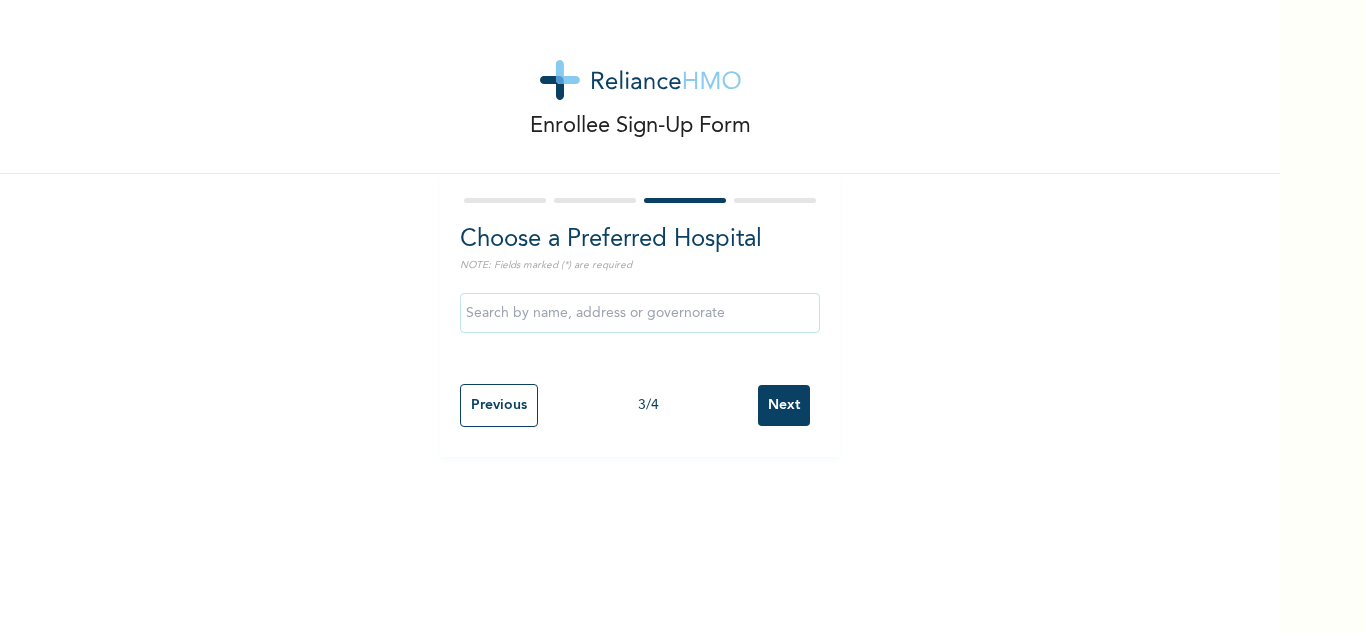 scroll, scrollTop: 0, scrollLeft: 0, axis: both 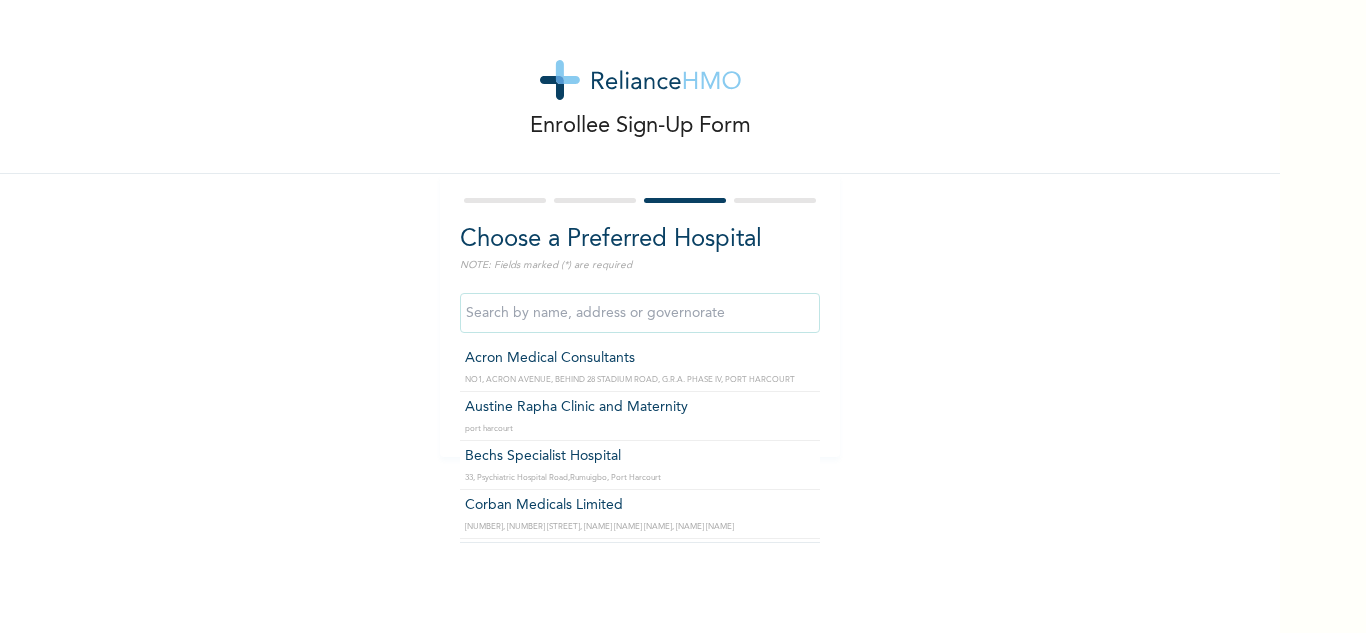 click at bounding box center (640, 313) 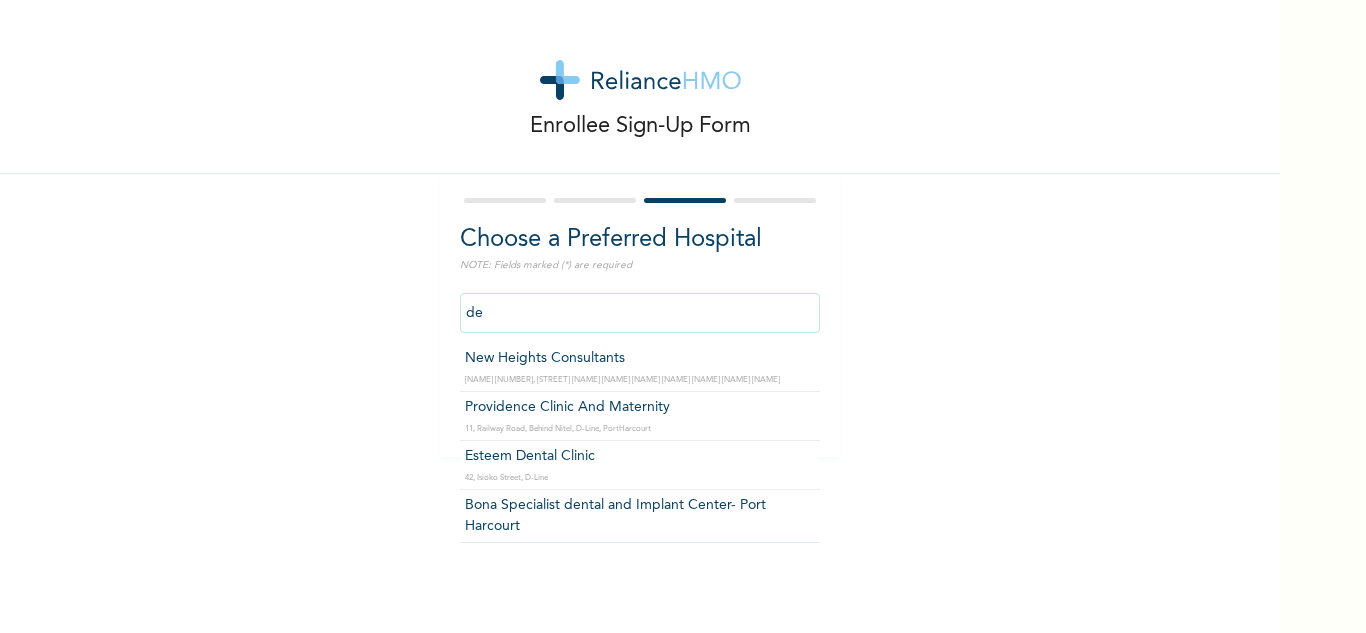 type on "d" 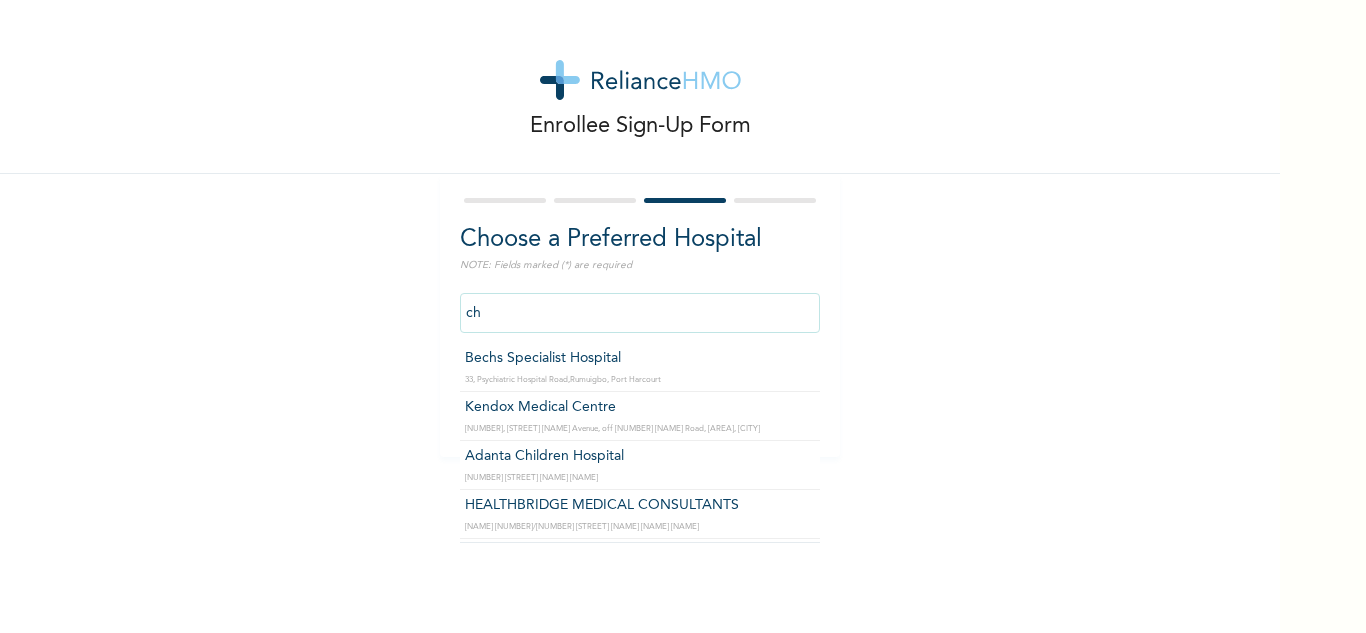 type on "c" 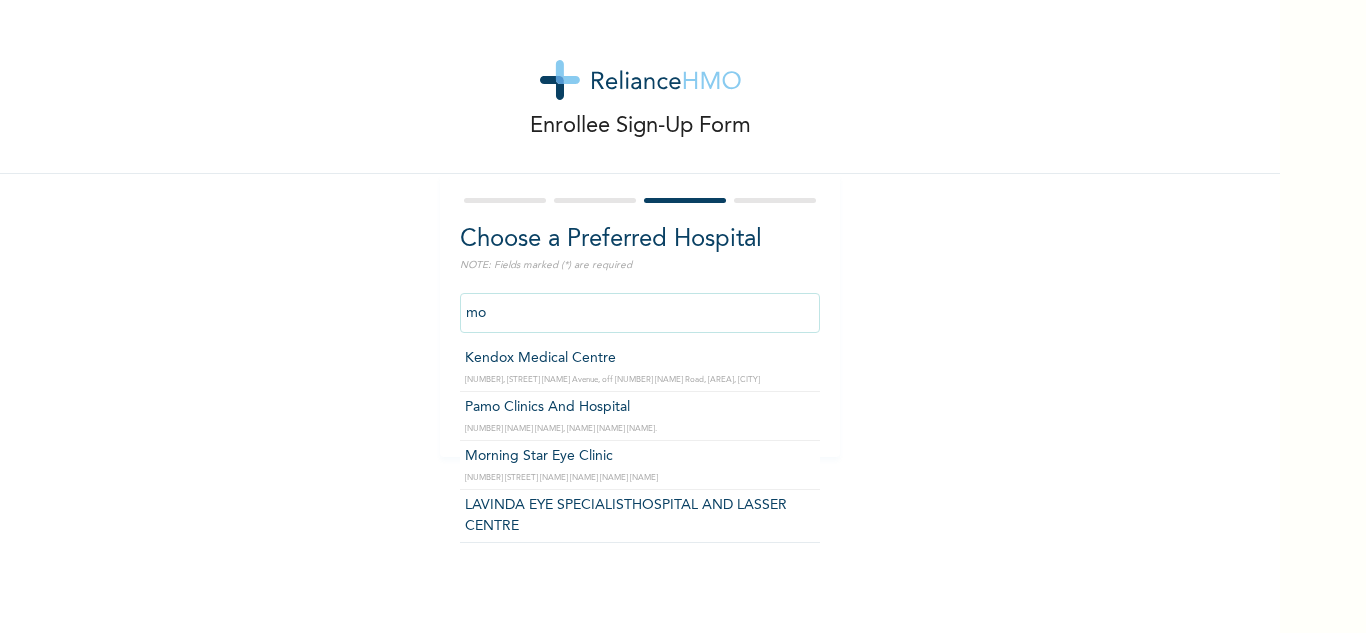 type on "m" 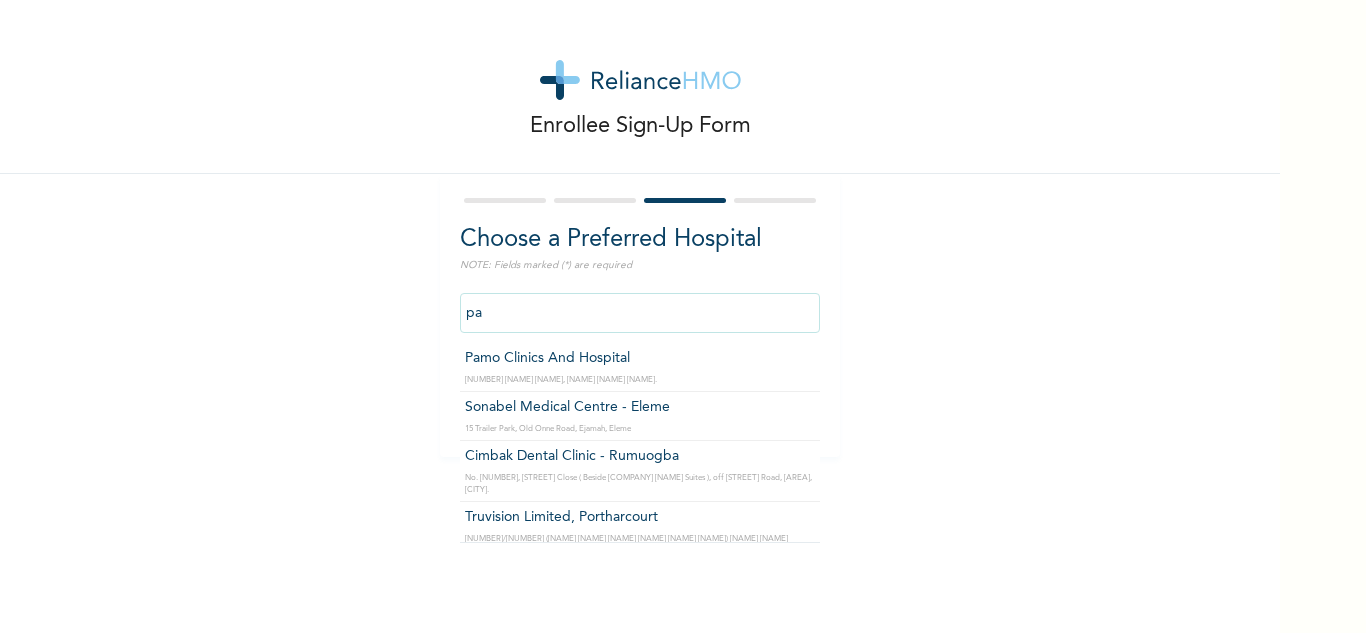 type on "p" 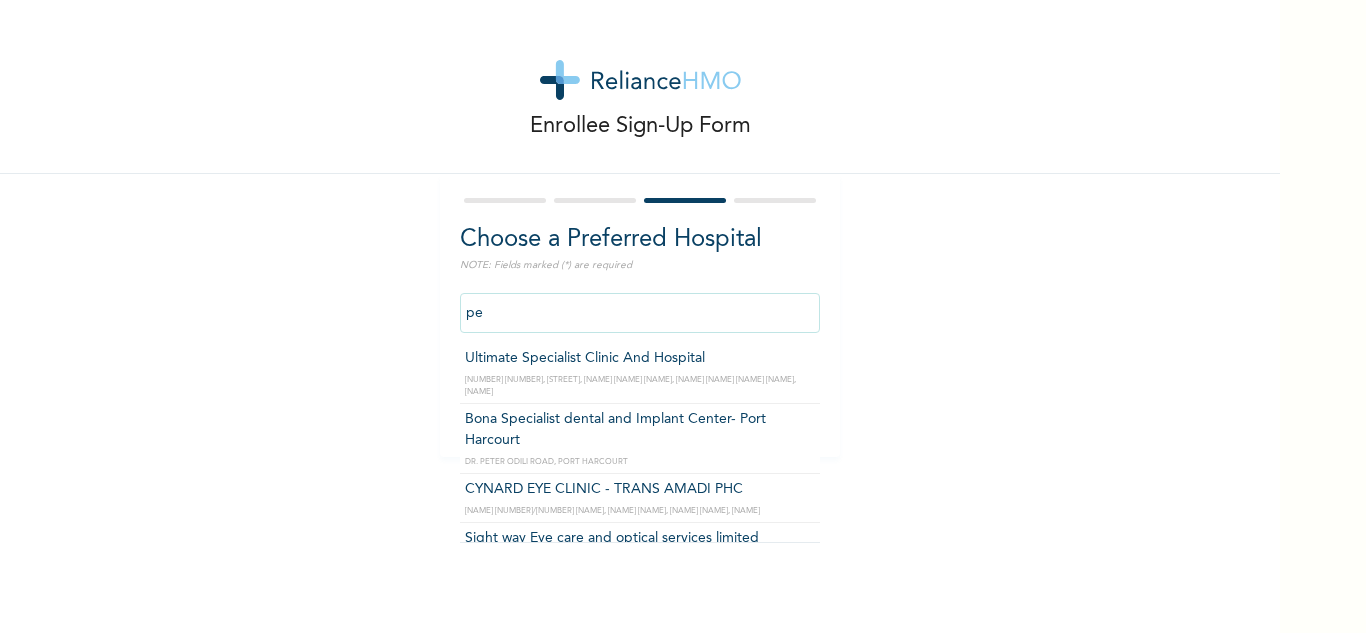 type on "p" 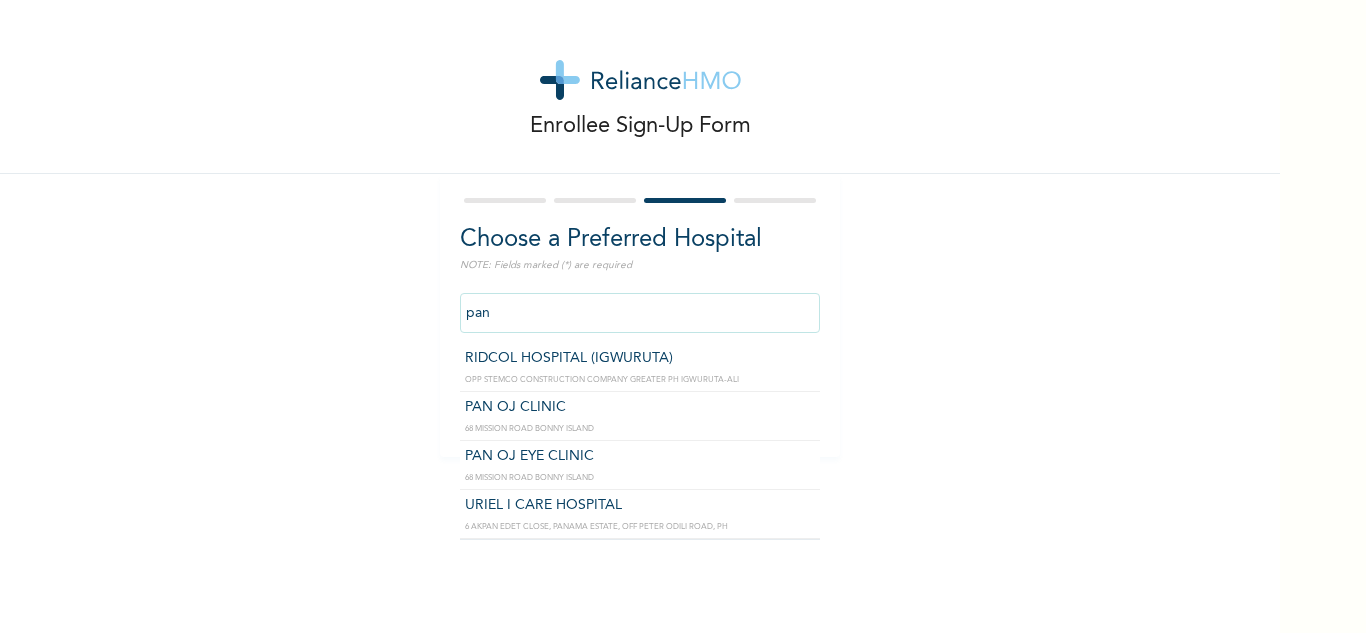 type on "PAN OJ CLINIC" 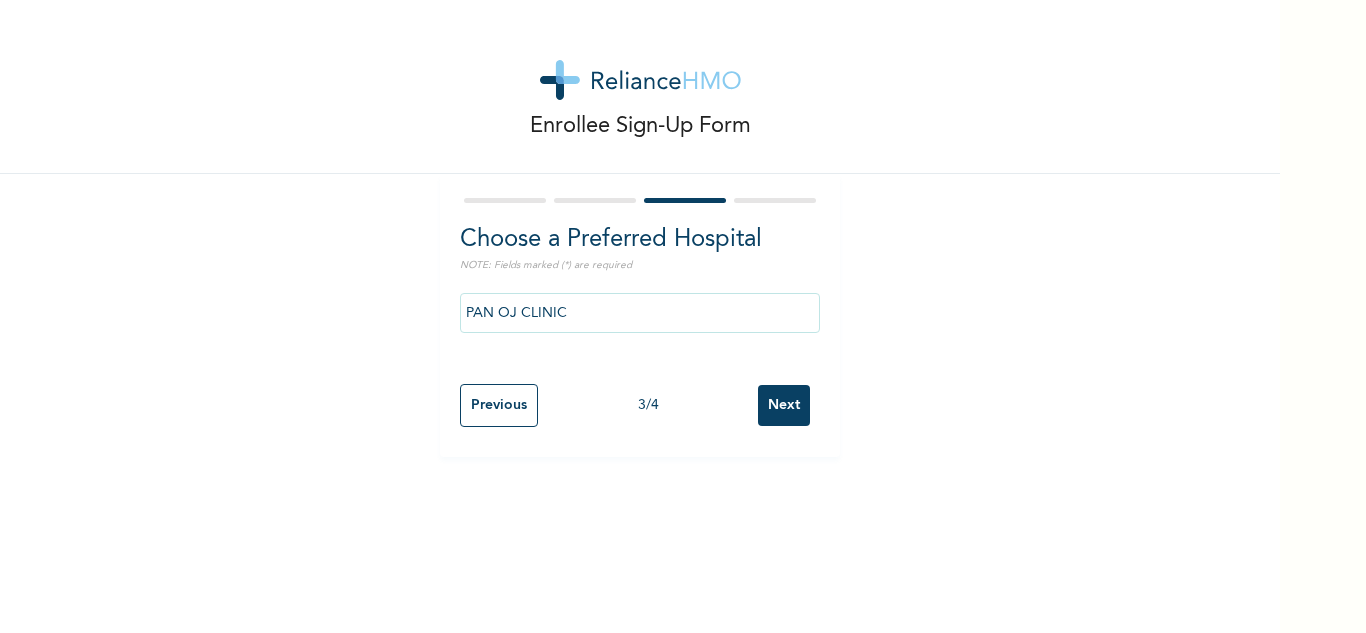 click on "Next" at bounding box center (784, 405) 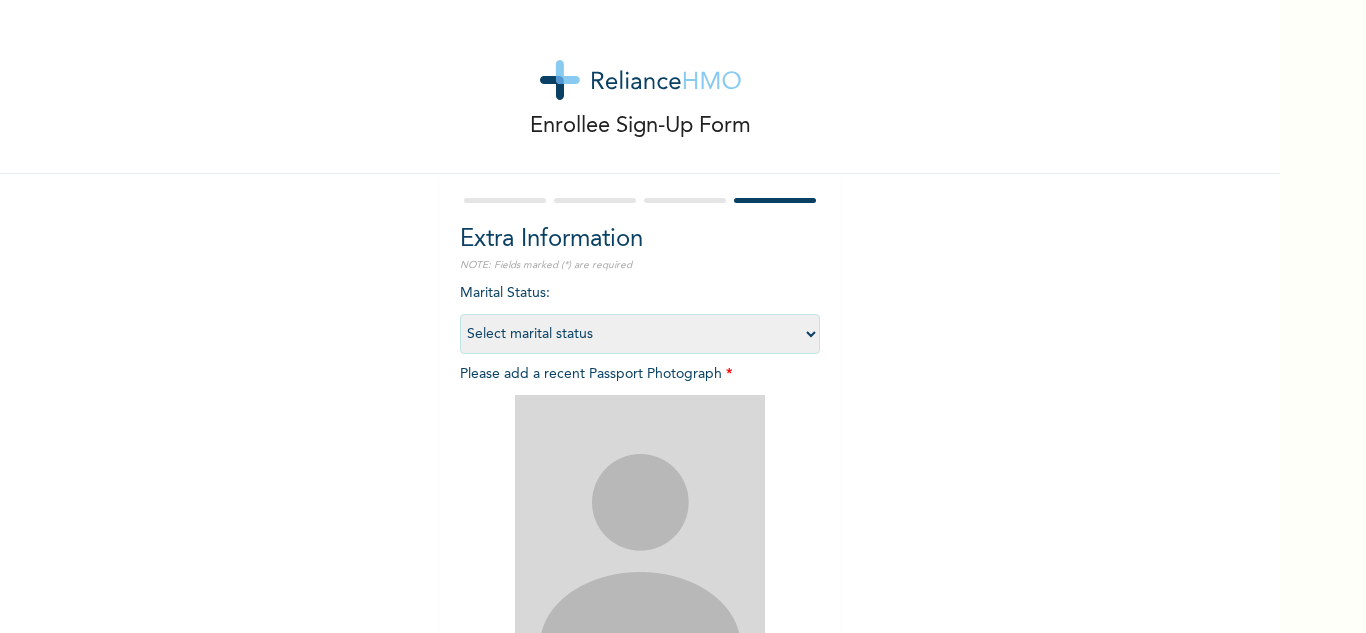 click on "Select marital status Single Married Divorced Widow/Widower" at bounding box center [640, 334] 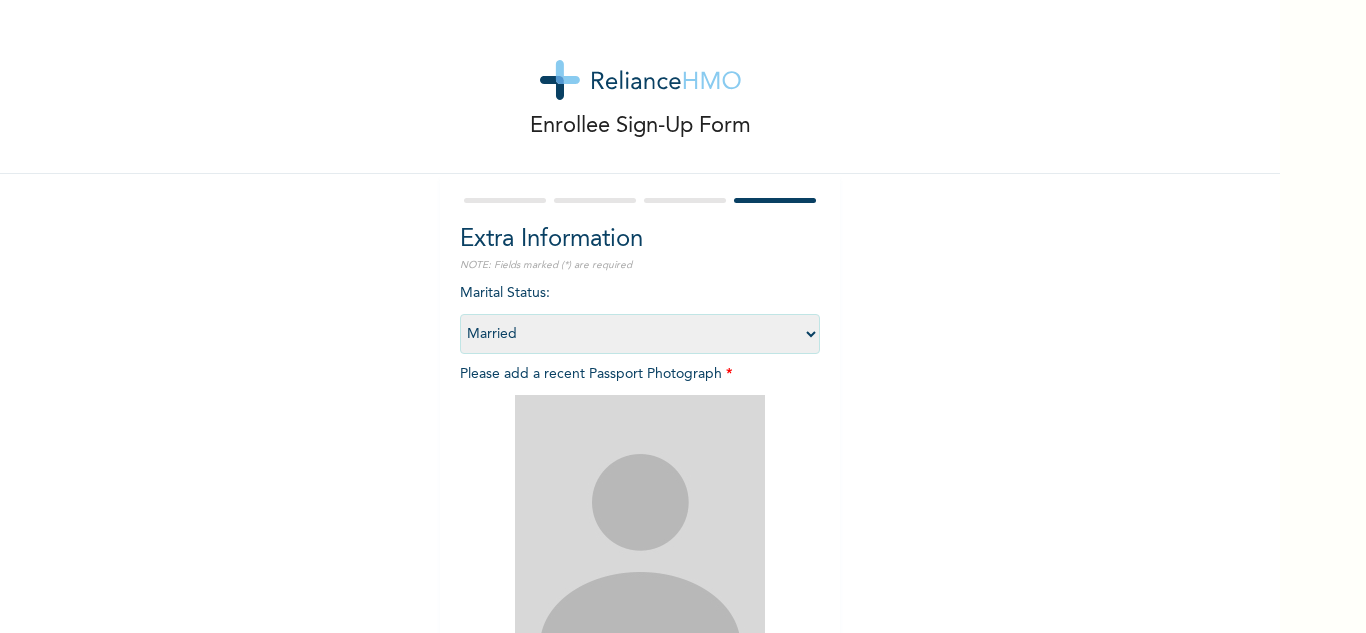 click on "Select marital status Single Married Divorced Widow/Widower" at bounding box center (640, 334) 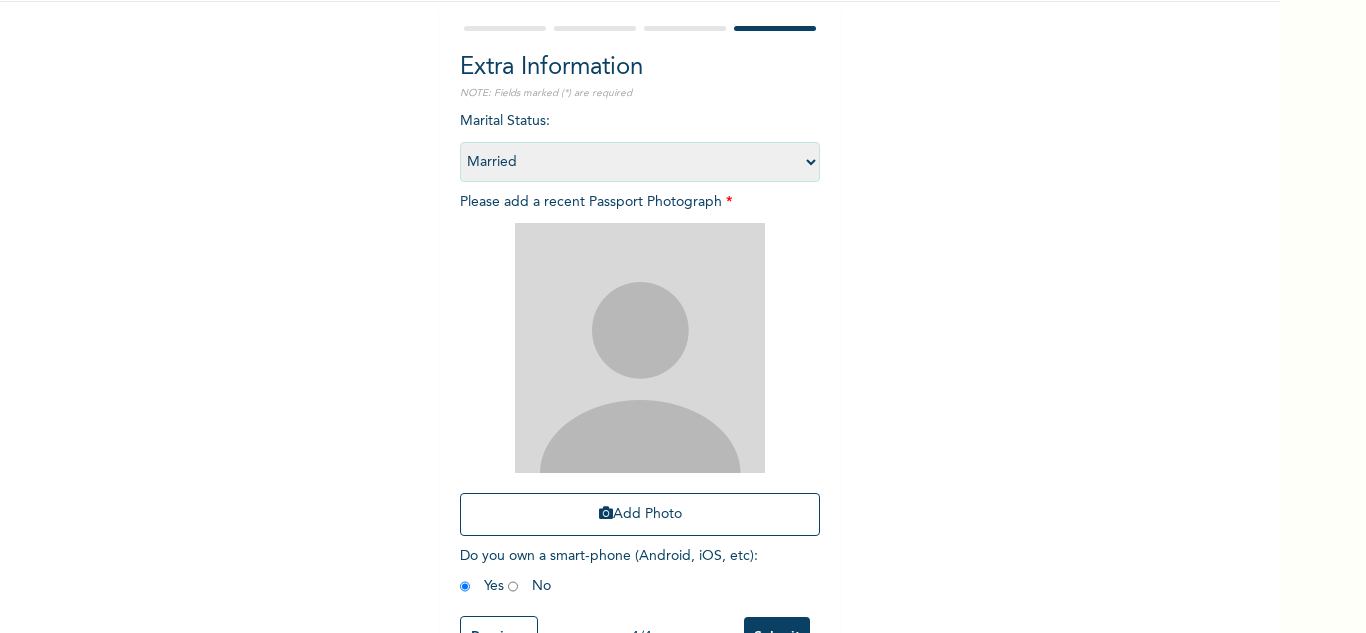 scroll, scrollTop: 200, scrollLeft: 0, axis: vertical 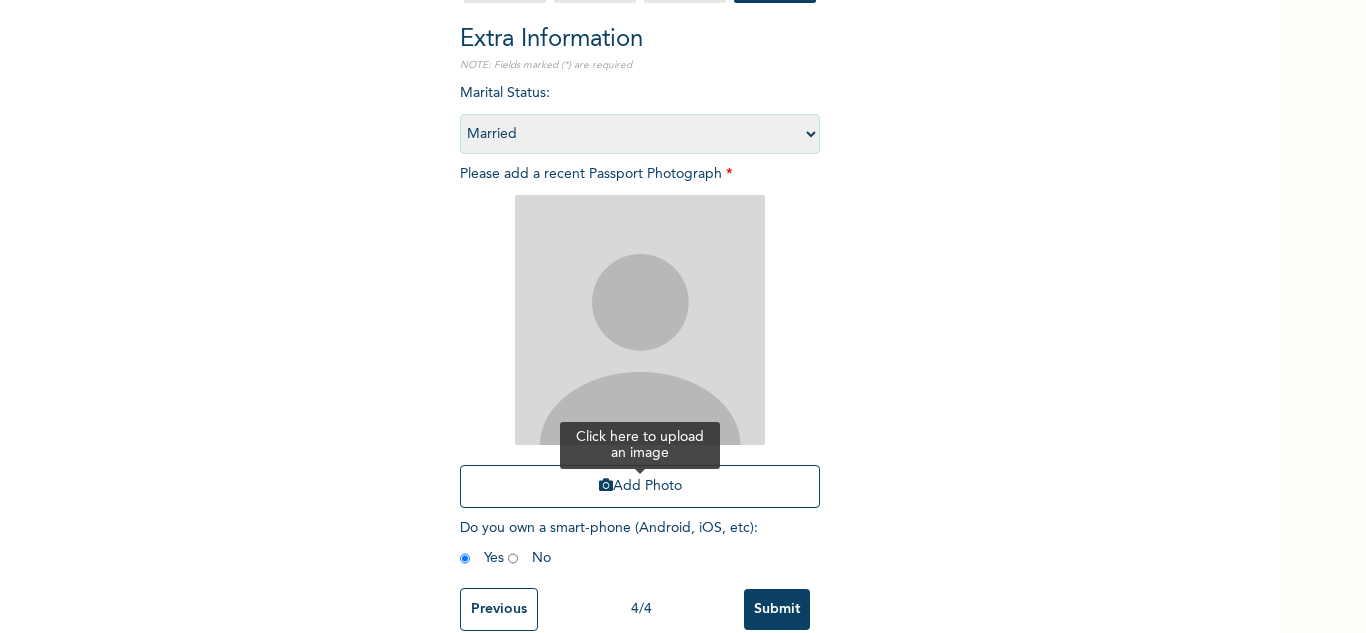 click on "Add Photo" at bounding box center (640, 486) 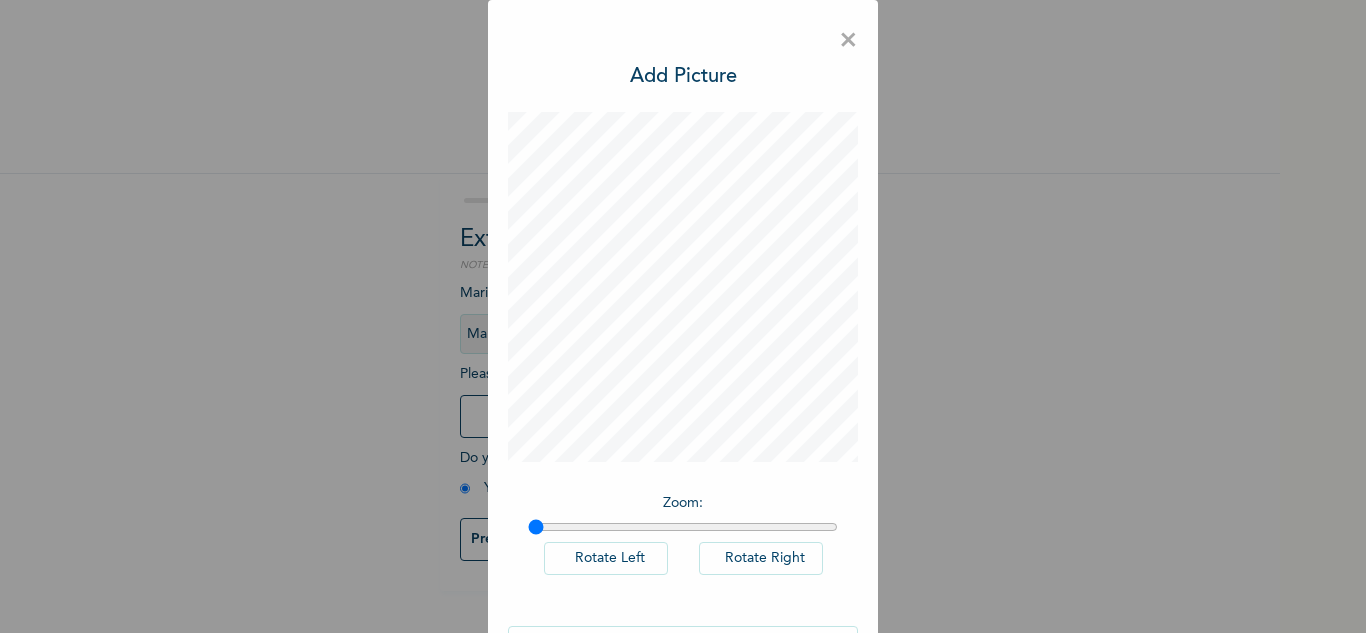 drag, startPoint x: 526, startPoint y: 527, endPoint x: 584, endPoint y: 520, distance: 58.420887 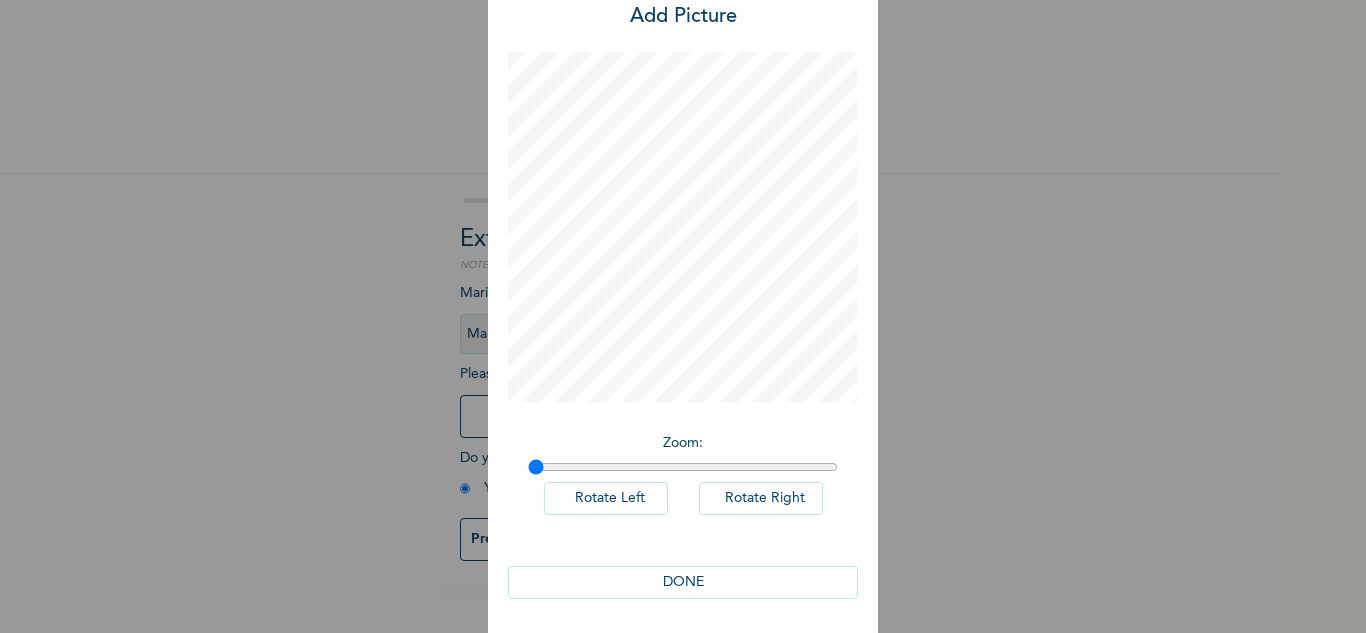 scroll, scrollTop: 65, scrollLeft: 0, axis: vertical 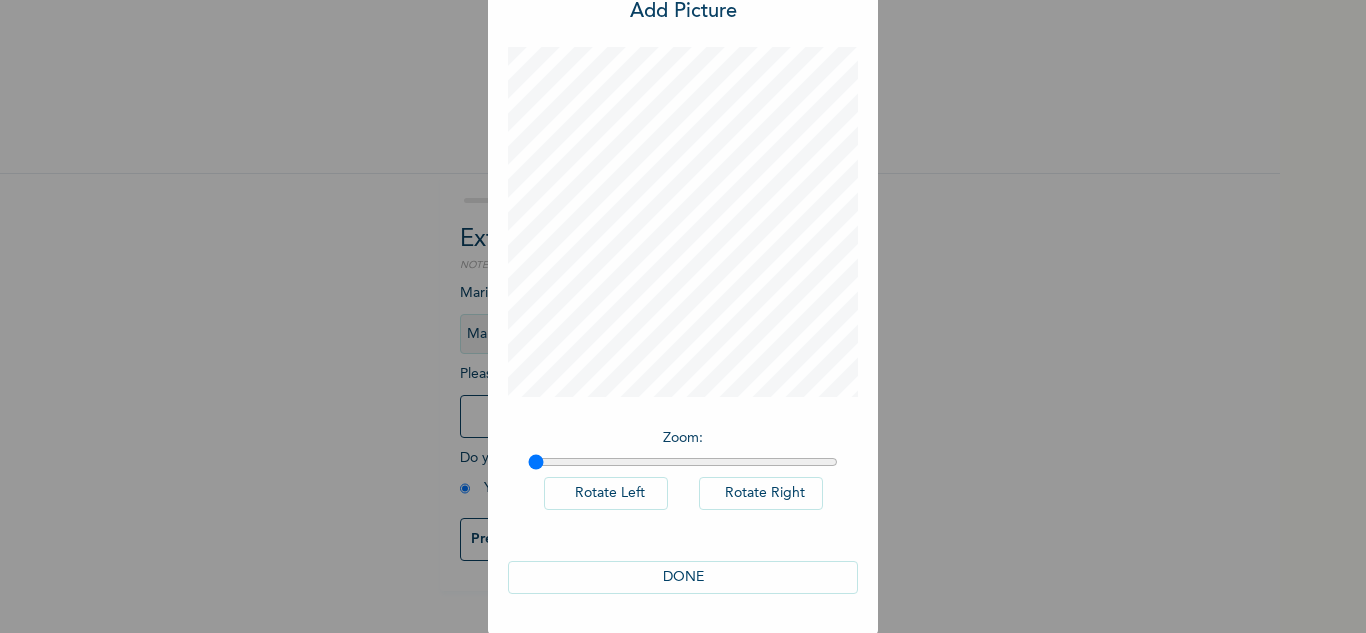 click on "DONE" at bounding box center [683, 577] 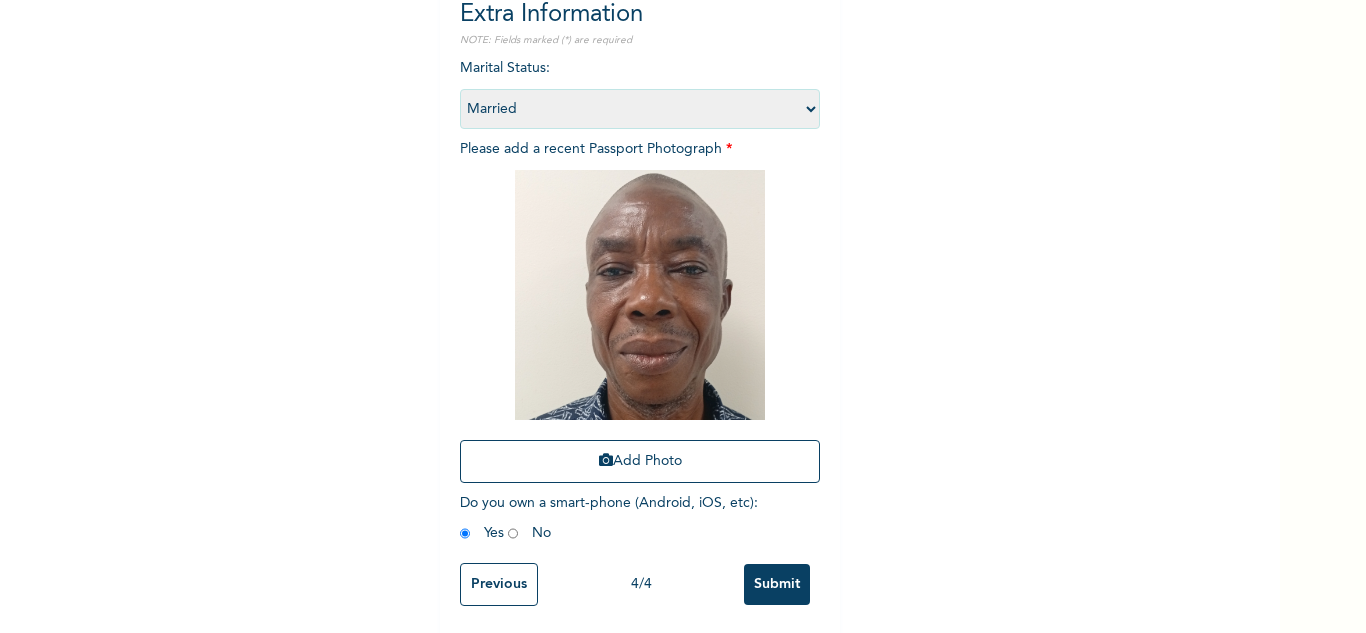scroll, scrollTop: 243, scrollLeft: 0, axis: vertical 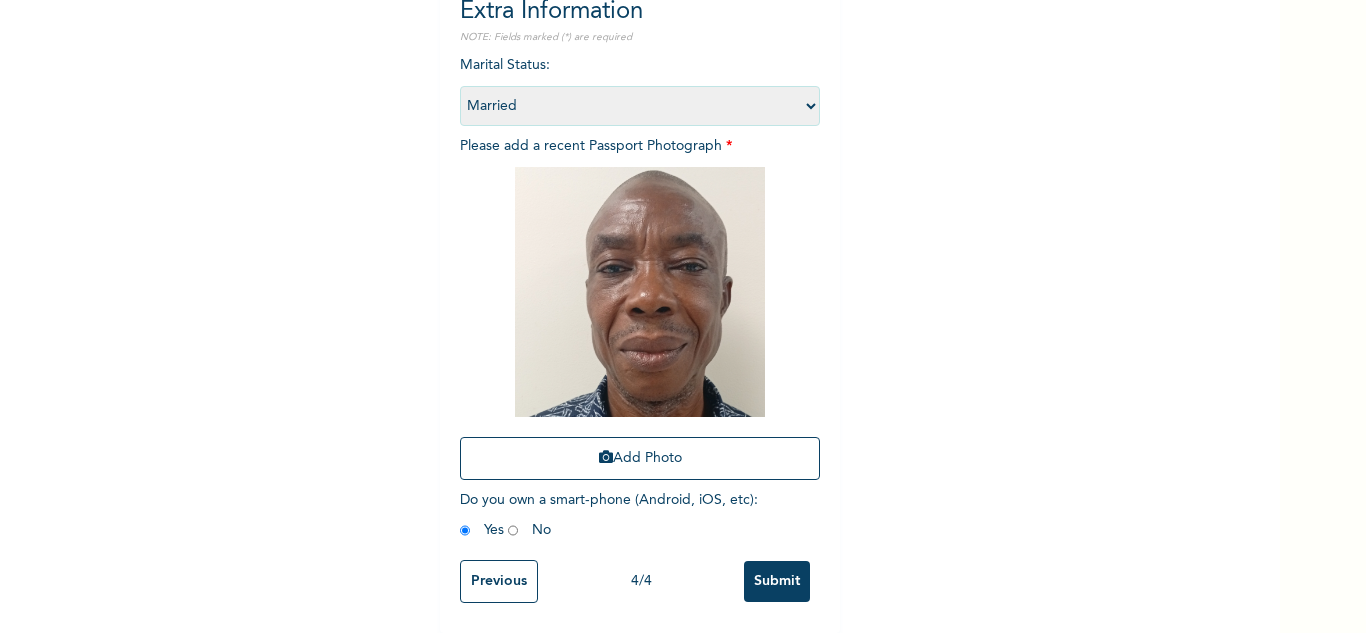 click at bounding box center (513, 530) 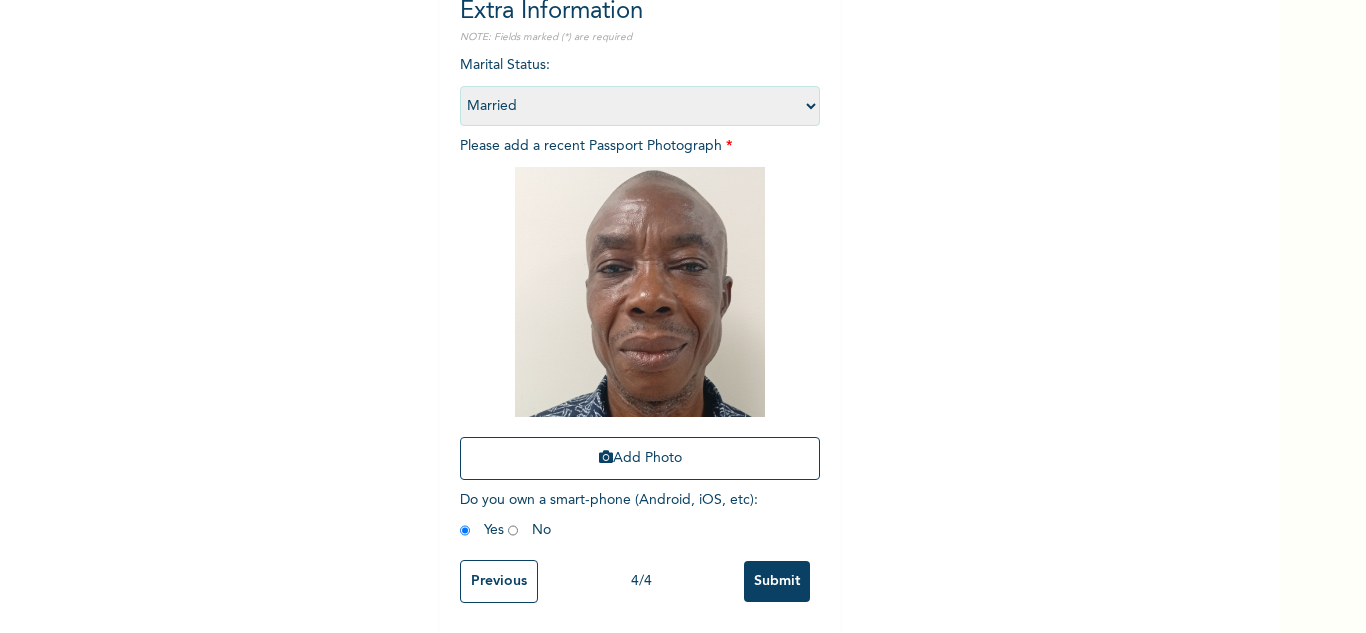 radio on "true" 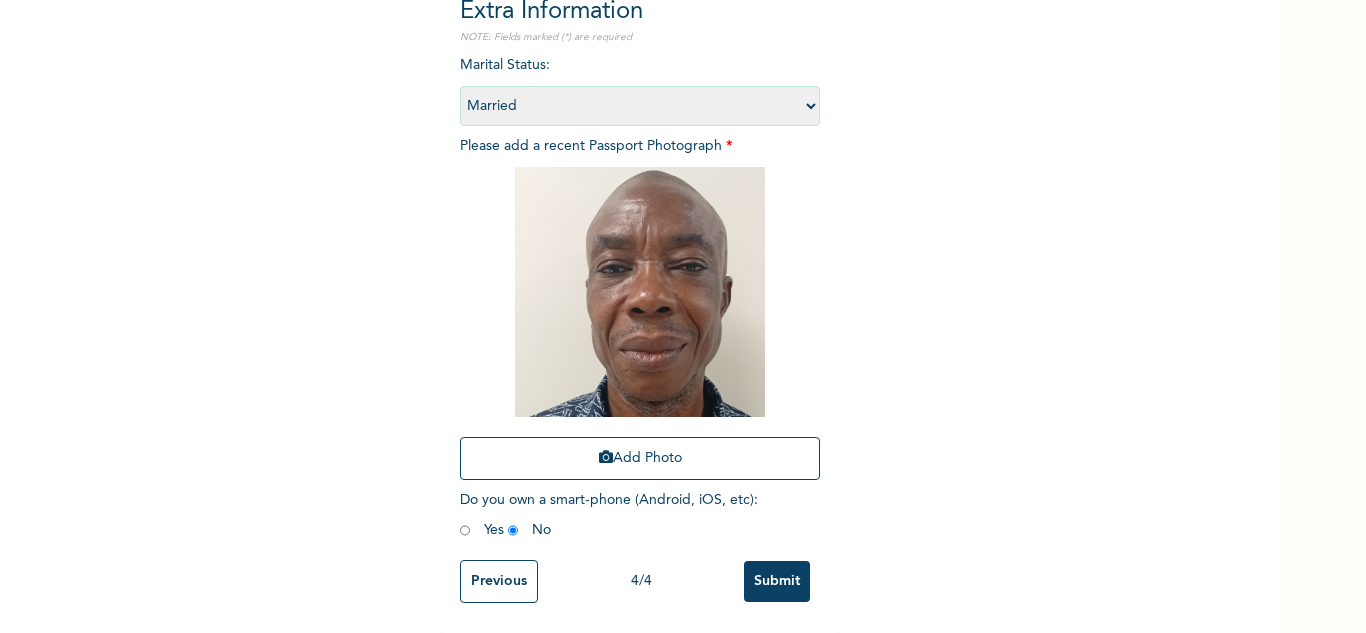 click at bounding box center [513, 530] 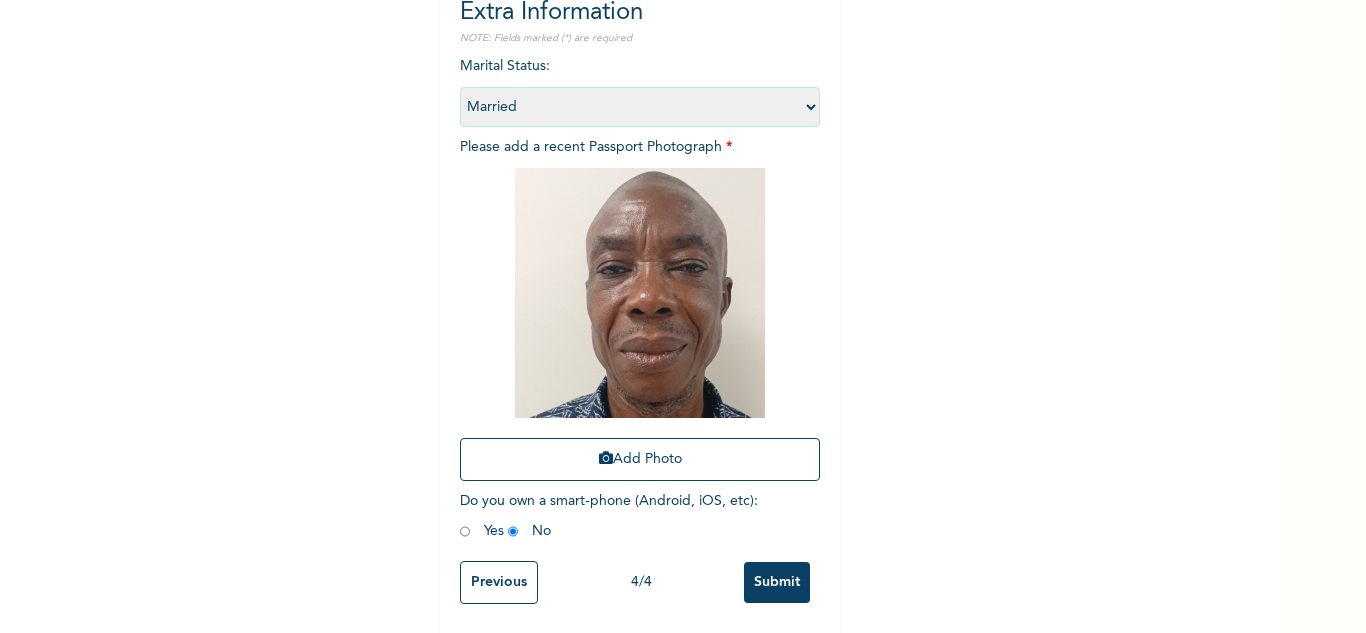 scroll, scrollTop: 243, scrollLeft: 0, axis: vertical 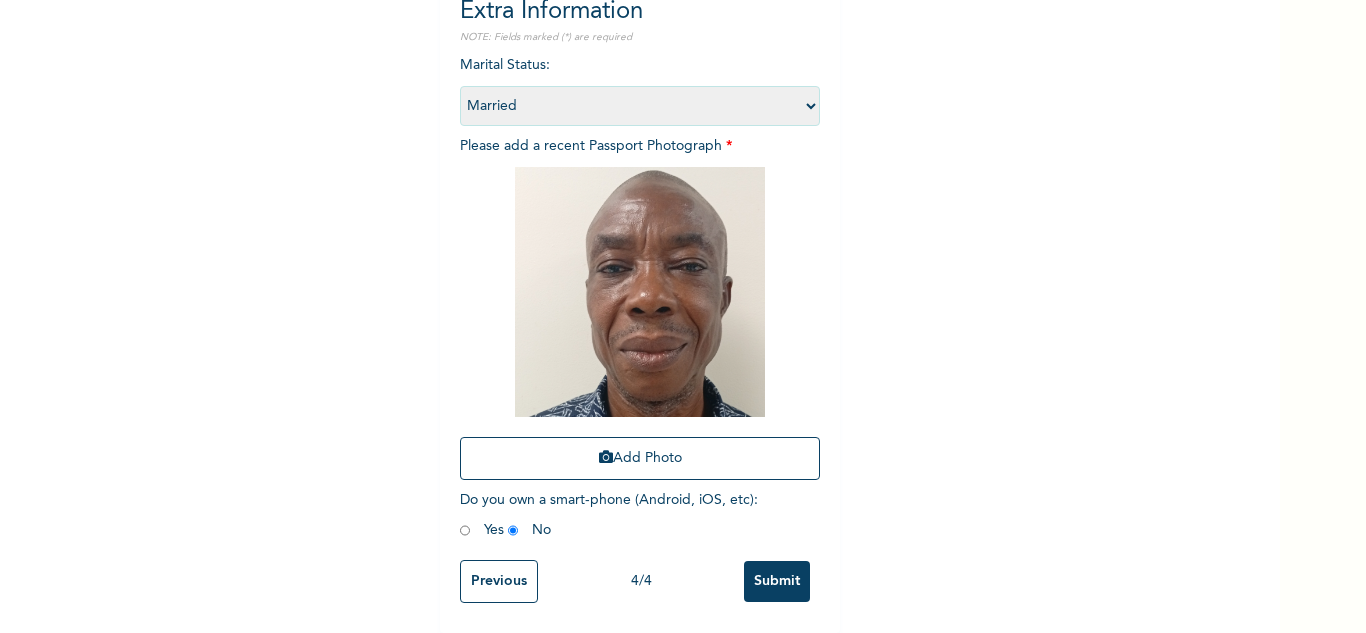 click on "Previous" at bounding box center [499, 581] 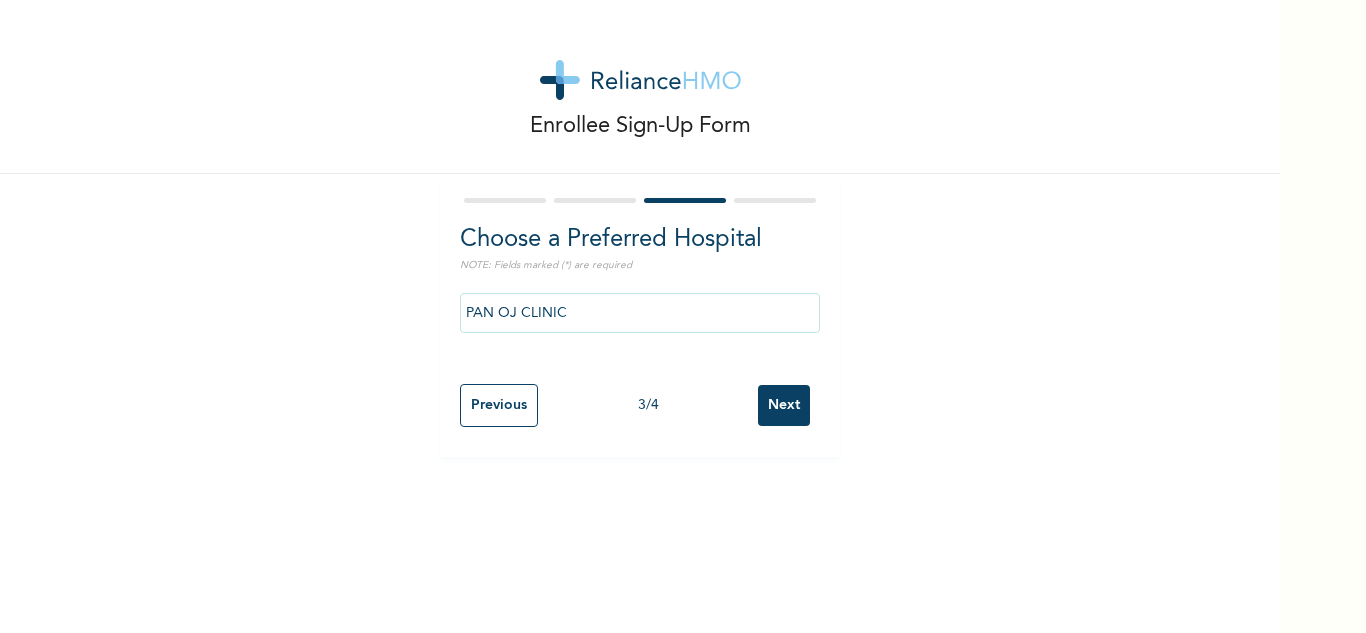 scroll, scrollTop: 0, scrollLeft: 0, axis: both 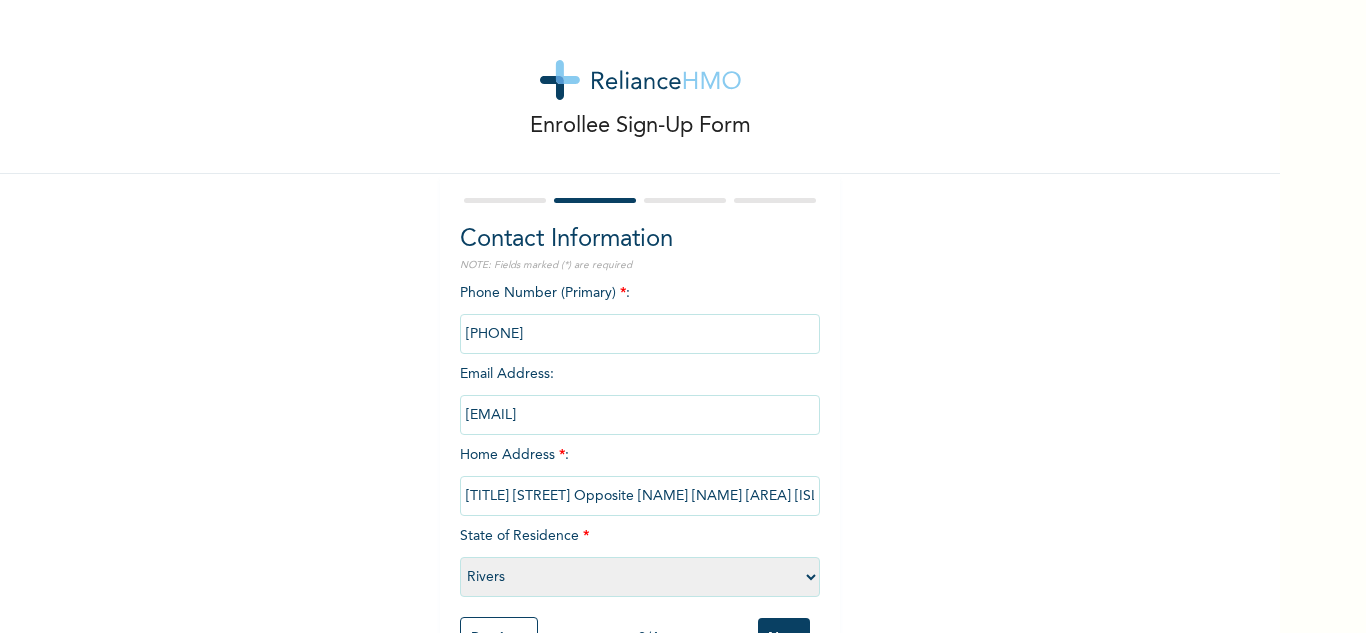 click at bounding box center [640, 334] 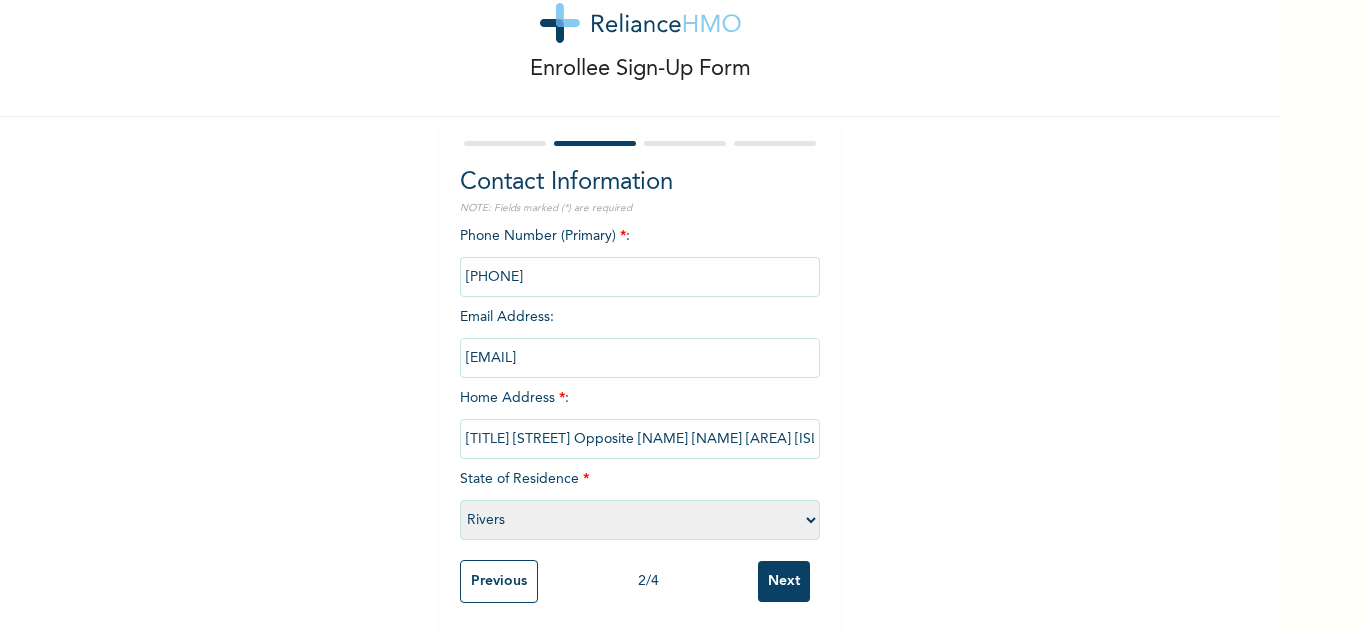 scroll, scrollTop: 72, scrollLeft: 0, axis: vertical 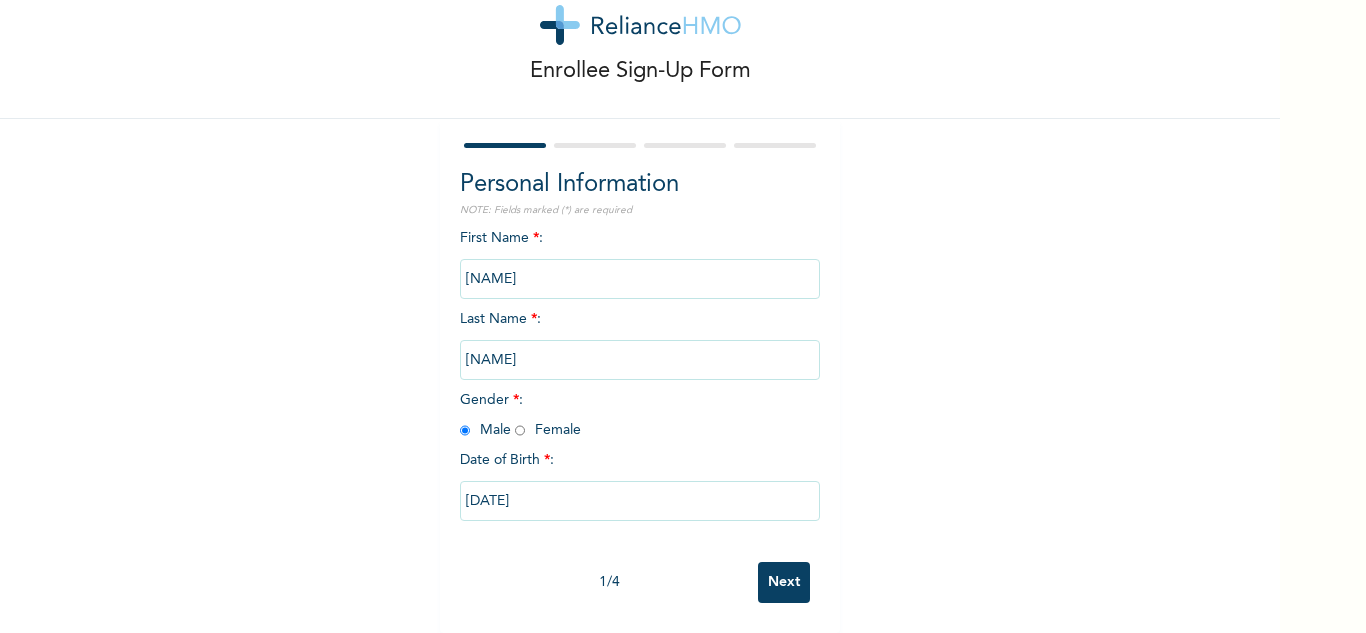 click on "1  / 4" at bounding box center (609, 582) 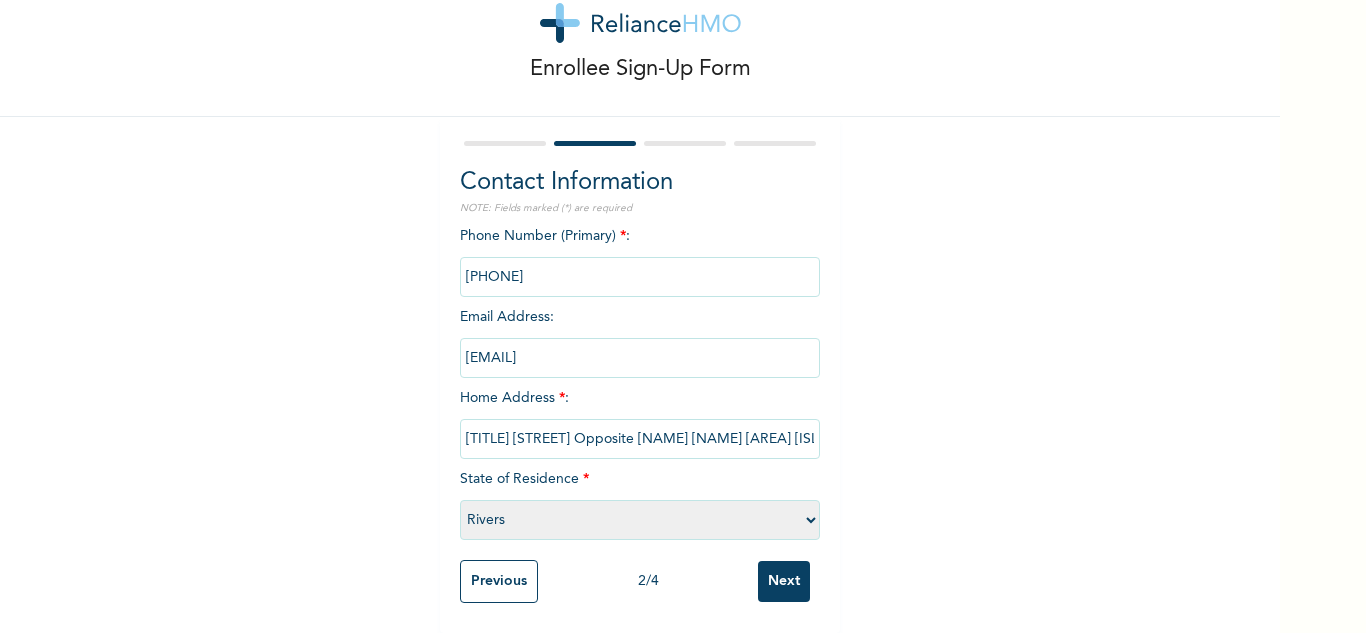 click on "Next" at bounding box center [784, 581] 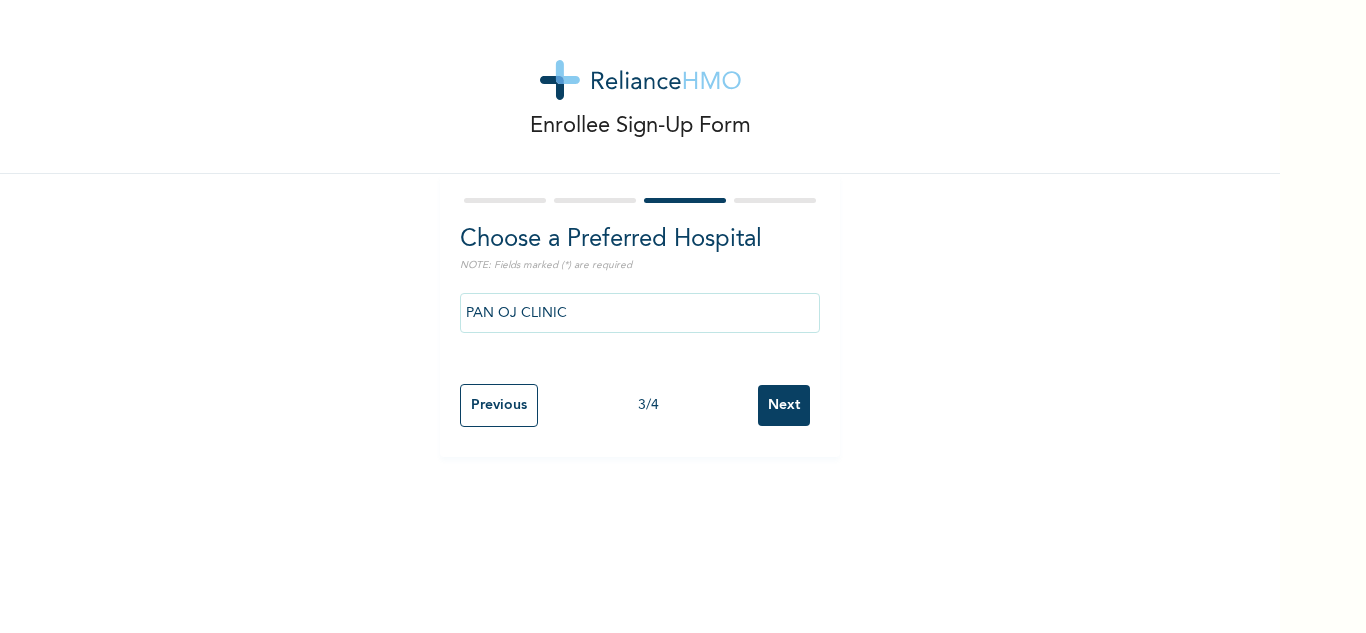 scroll, scrollTop: 0, scrollLeft: 0, axis: both 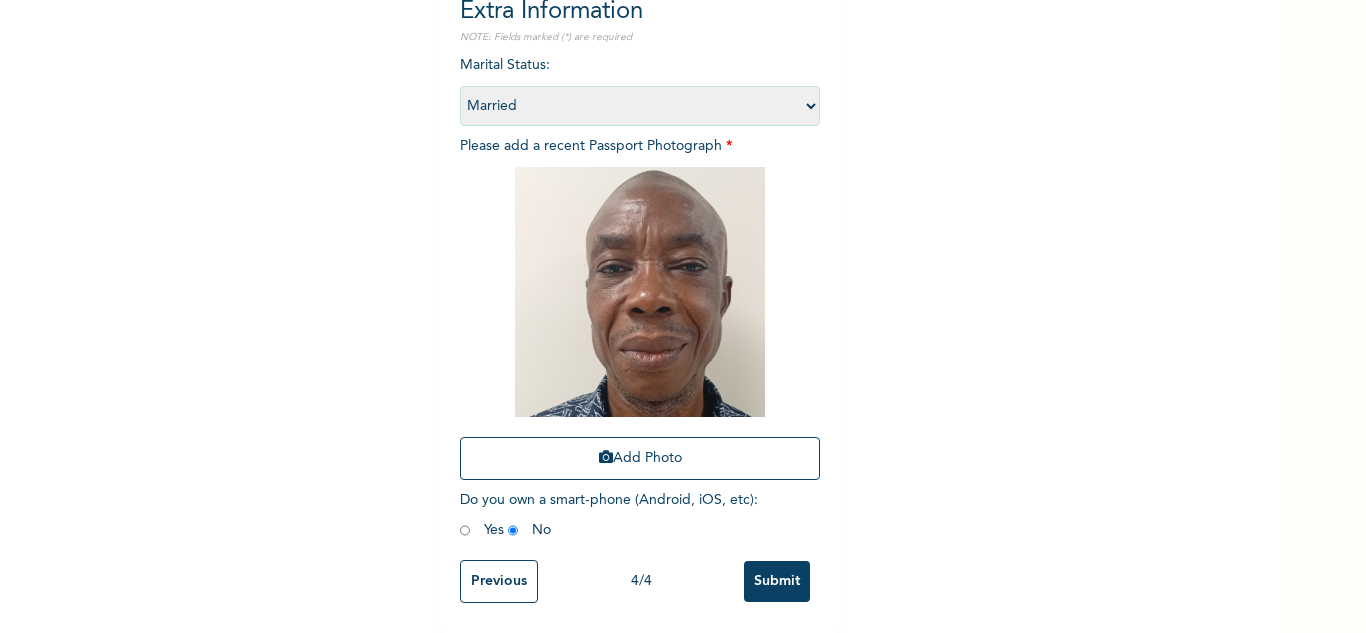 click on "Previous" at bounding box center (499, 581) 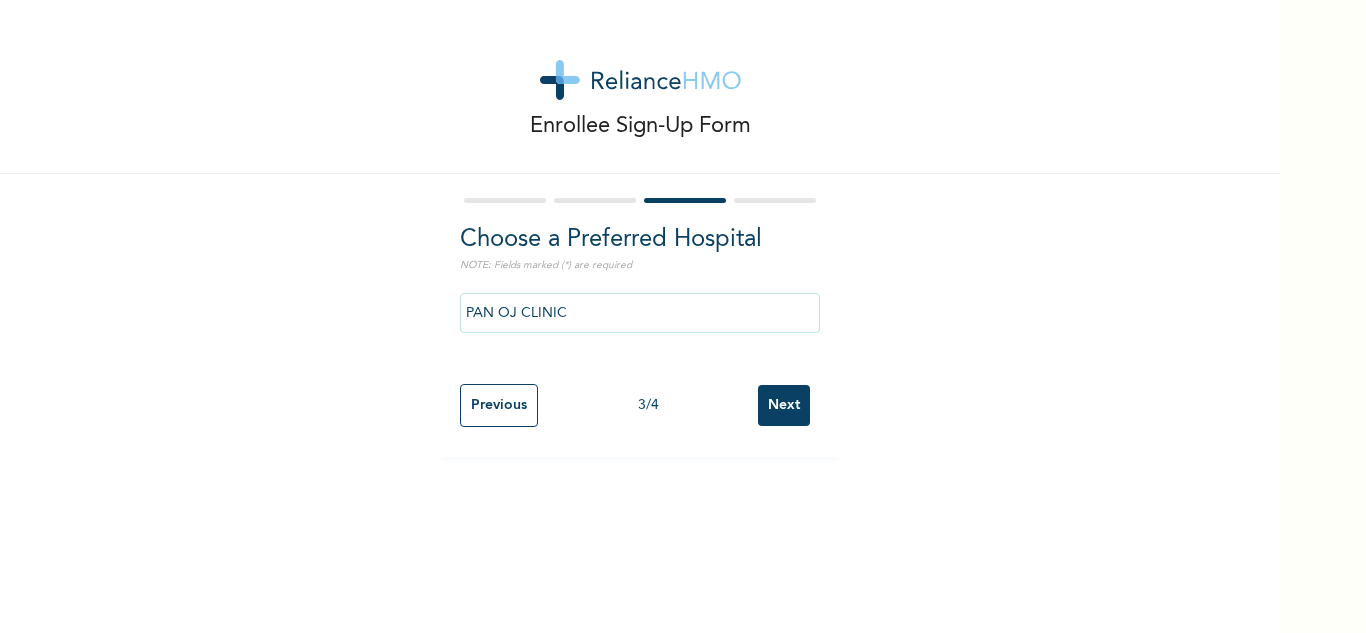 scroll, scrollTop: 0, scrollLeft: 0, axis: both 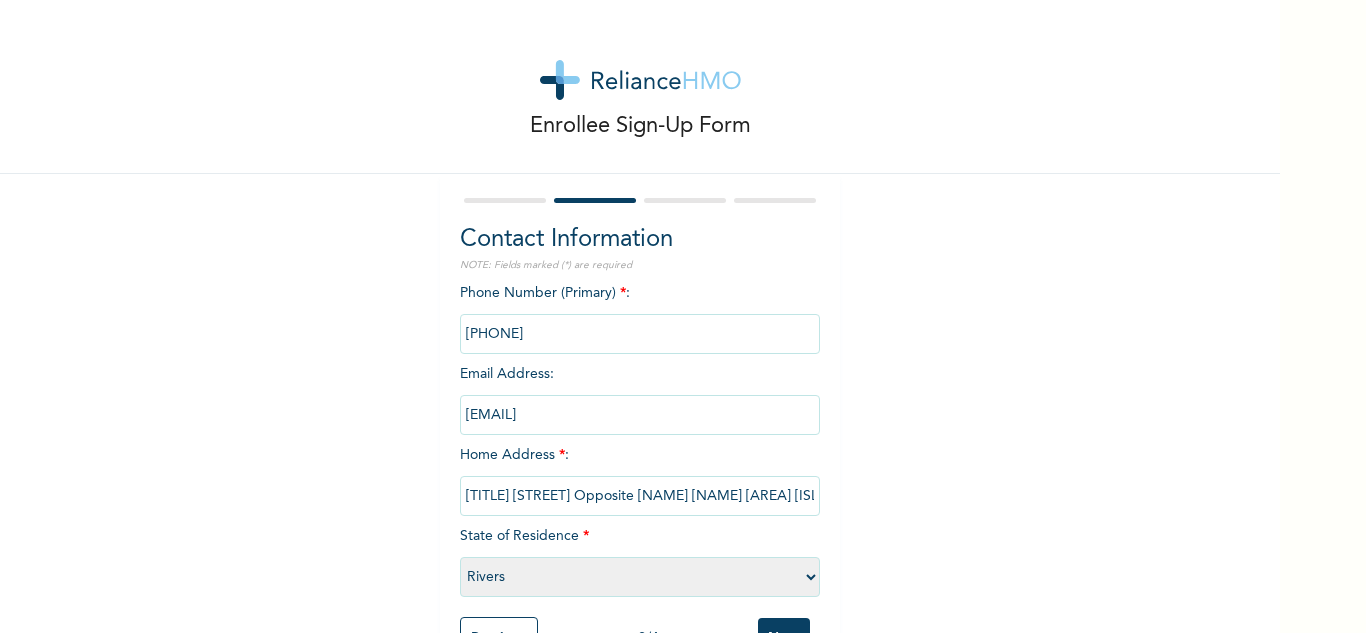 click on "Enrollee Sign-Up Form Contact Information NOTE: Fields marked (*) are required Phone Number (Primary)   * : Email Address : uhegwuisrael@example.com Home Address   * : [STREET] [STREET] Opposite [NAME] [NAME] [AREA] [ISLAND] State of Residence   * Please select a State Abia Abuja (FCT) Adamawa Akwa Ibom Anambra Bauchi Bayelsa Benue Borno Cross River Delta Ebonyi Edo Ekiti Enugu Gombe Imo Jigawa Kaduna Kano Katsina Kebbi Kogi Kwara Lagos Nasarawa Niger Ogun Ondo Osun Oyo Plateau Rivers Sokoto Taraba Yobe Zamfara Previous 2  / 4 Next" at bounding box center (683, 316) 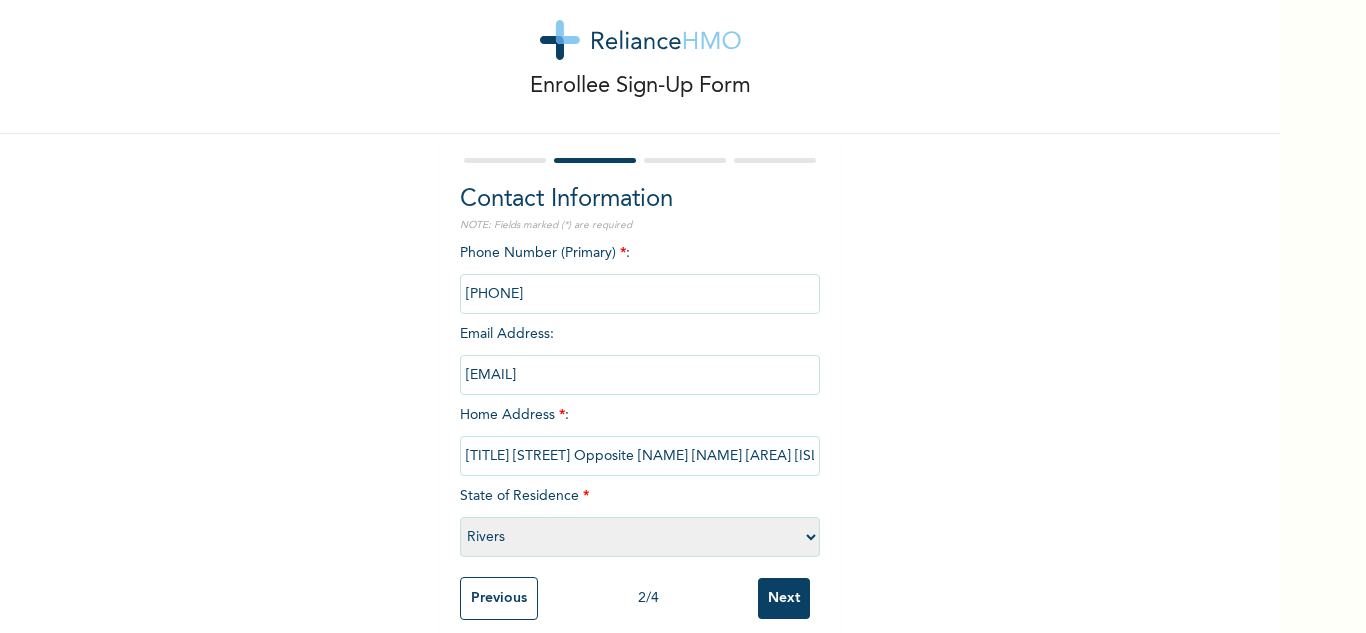 scroll, scrollTop: 72, scrollLeft: 0, axis: vertical 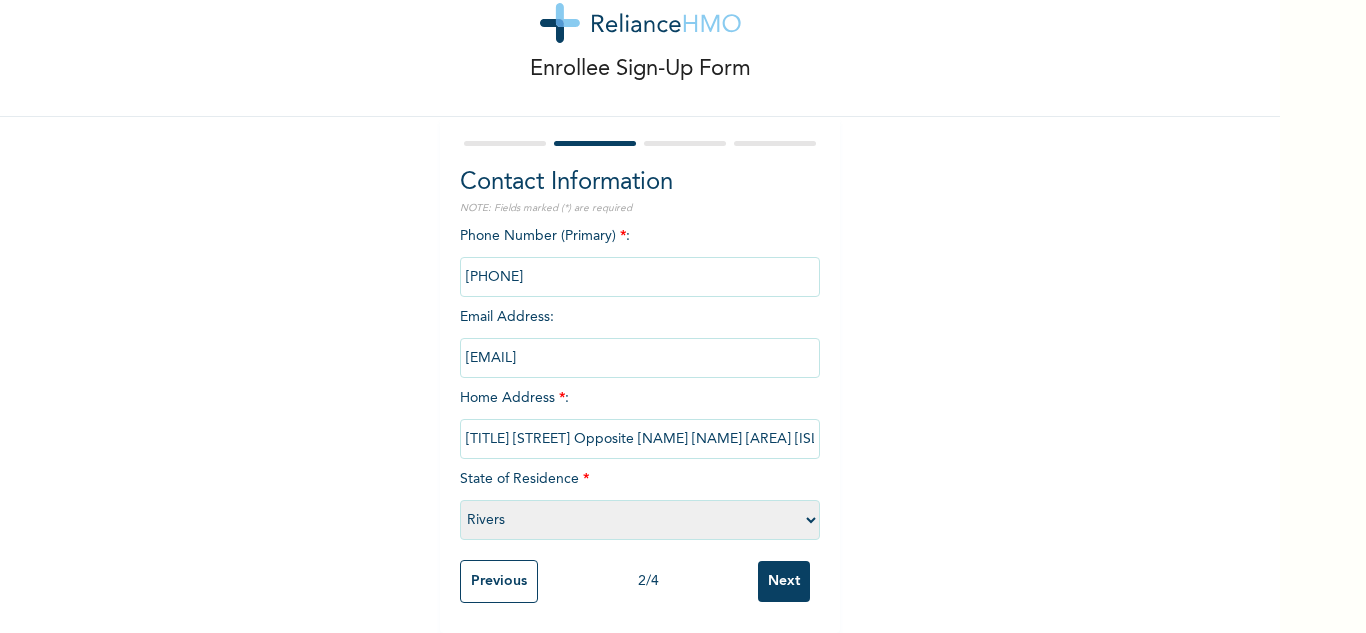 click on "Previous" at bounding box center [499, 581] 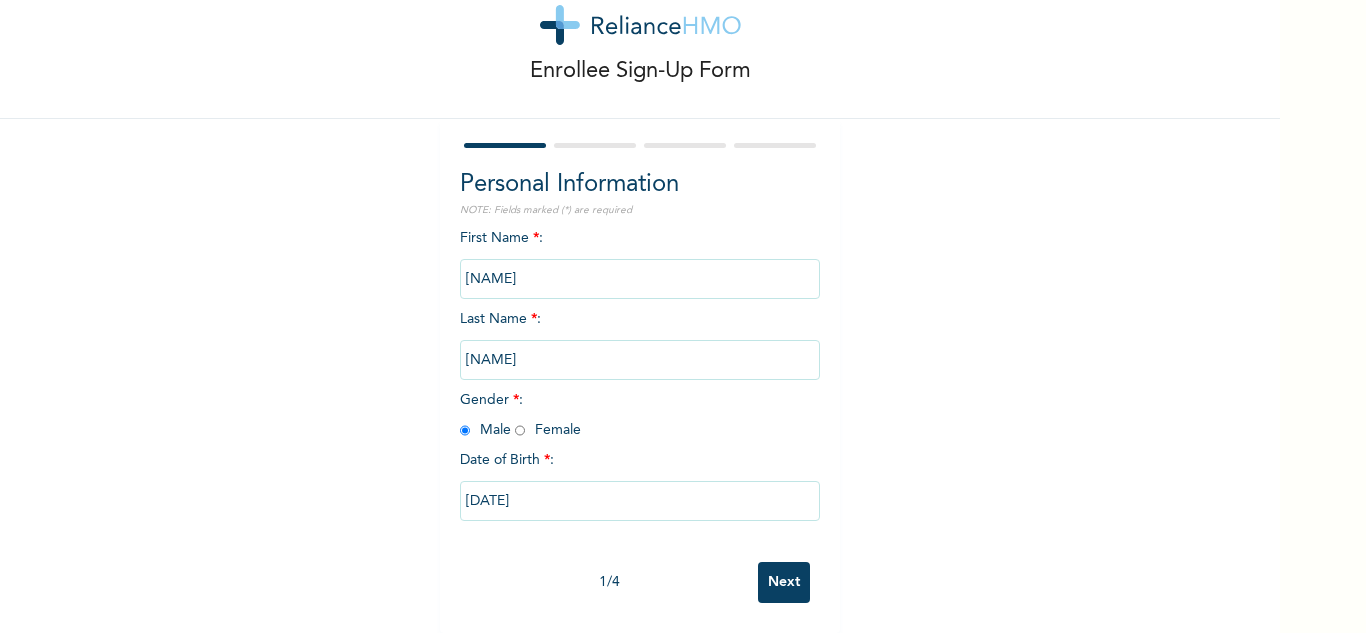 scroll, scrollTop: 70, scrollLeft: 0, axis: vertical 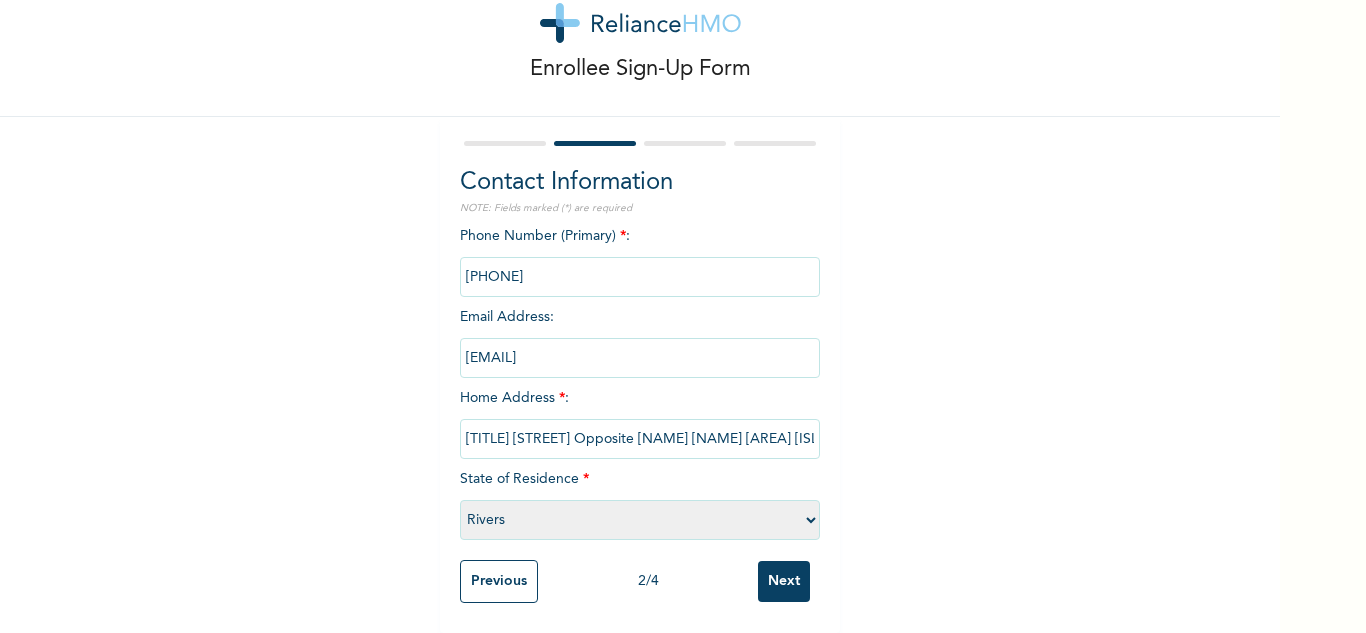 click on "Next" at bounding box center (784, 581) 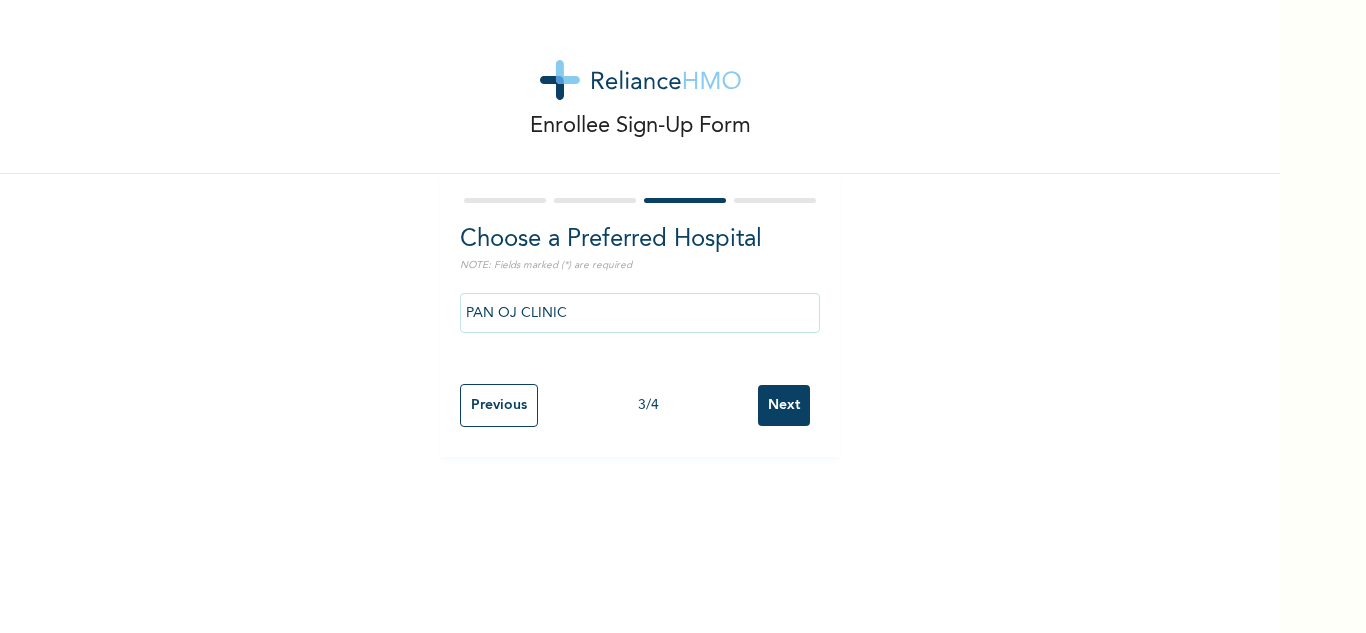 click on "Previous" at bounding box center [499, 405] 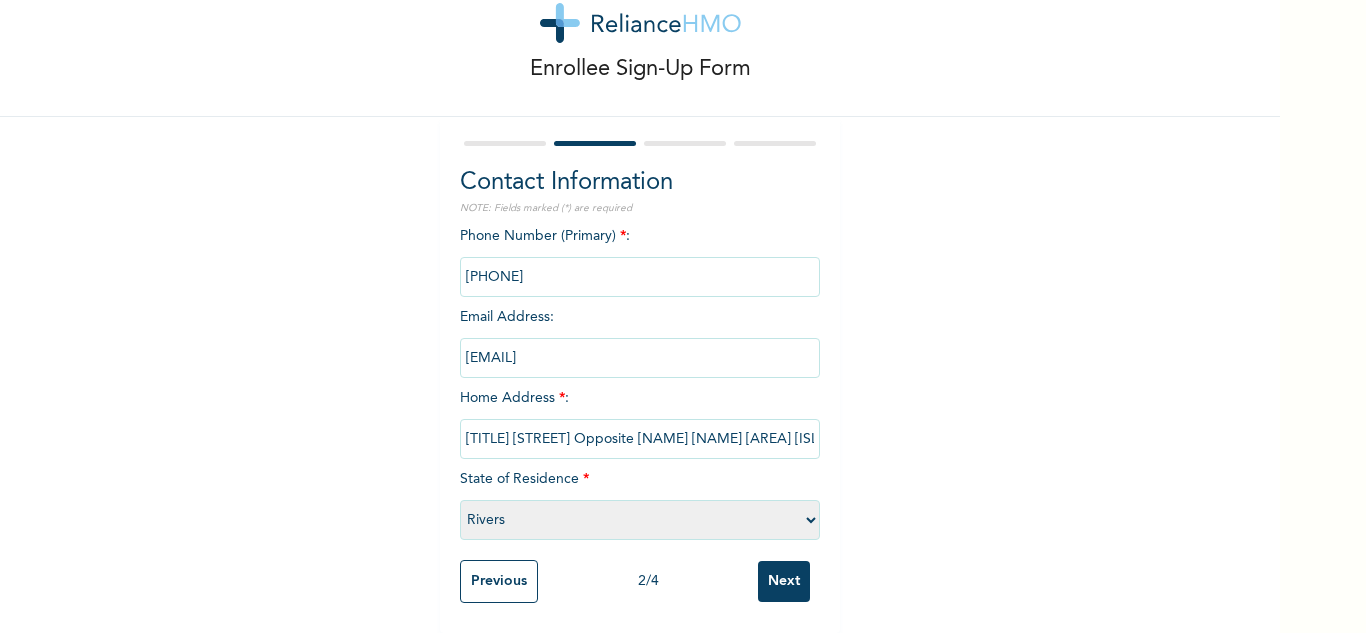 scroll, scrollTop: 72, scrollLeft: 0, axis: vertical 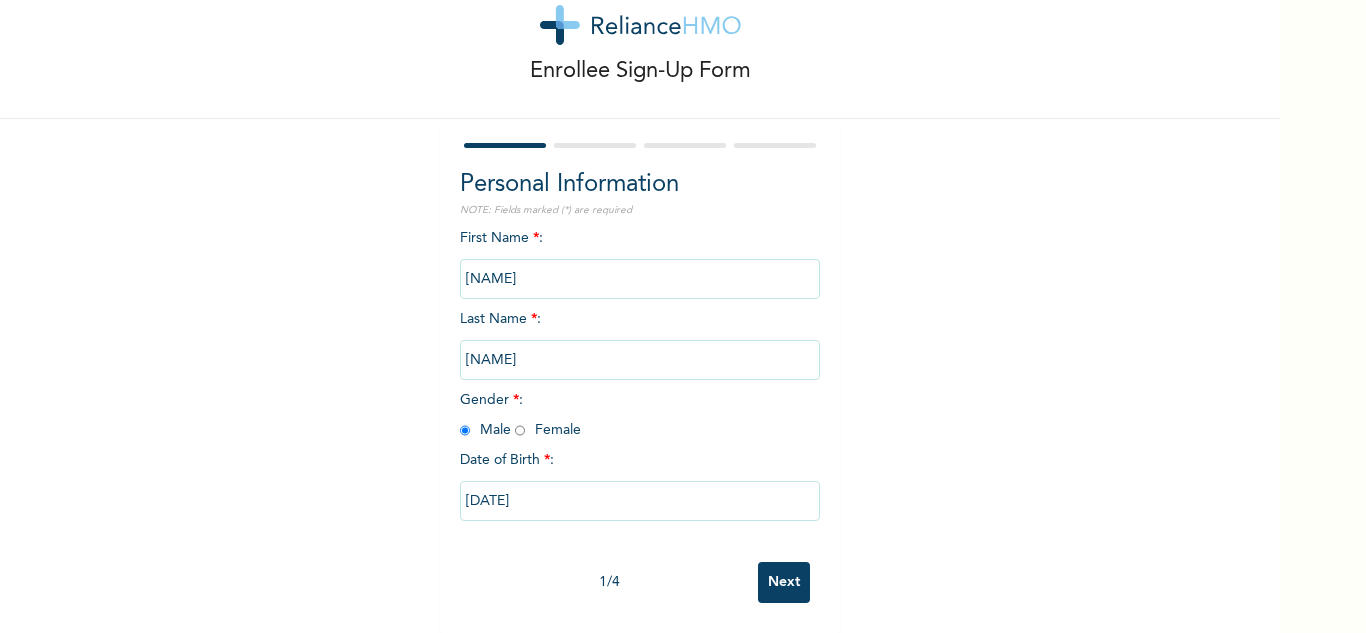 click on "[NAME]" at bounding box center (640, 279) 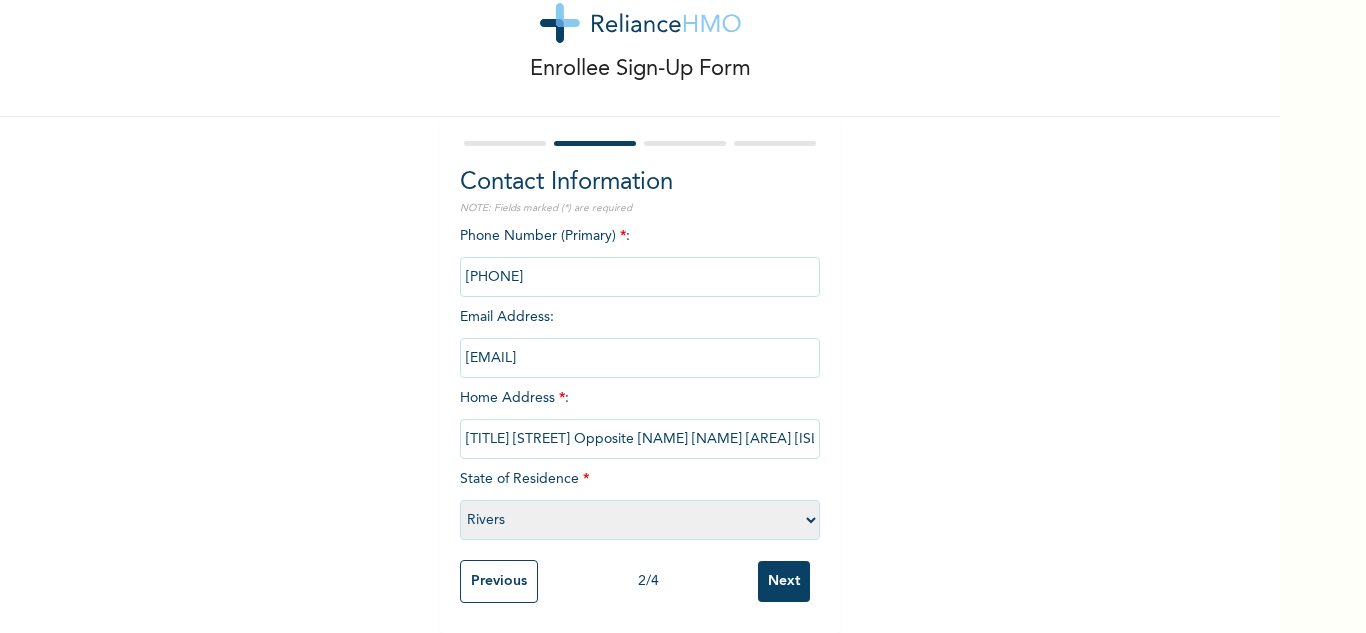 click on "Next" at bounding box center (784, 581) 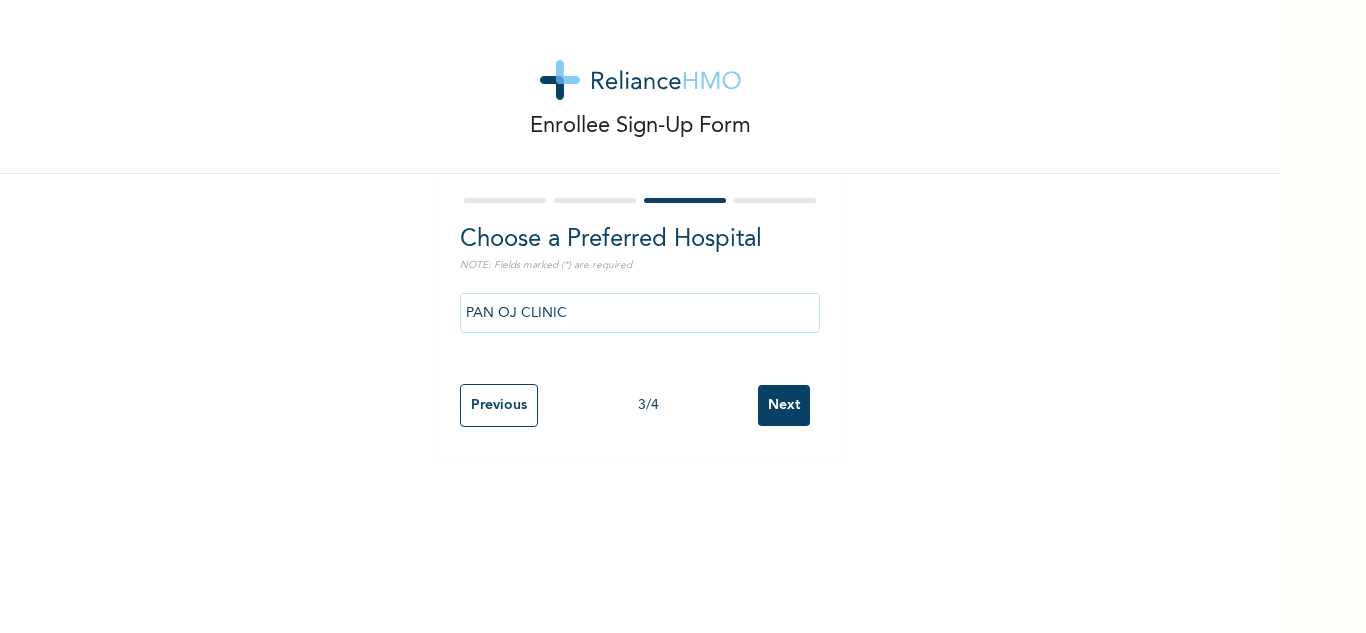 scroll, scrollTop: 0, scrollLeft: 0, axis: both 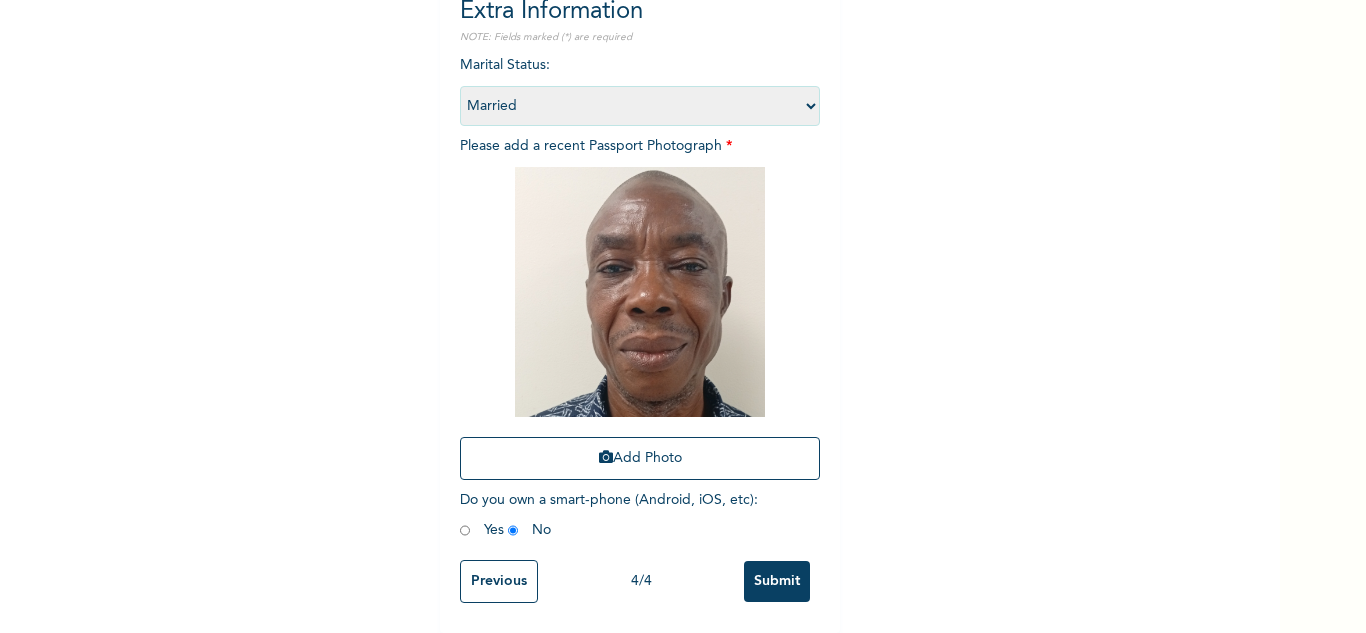 click on "Submit" at bounding box center [777, 581] 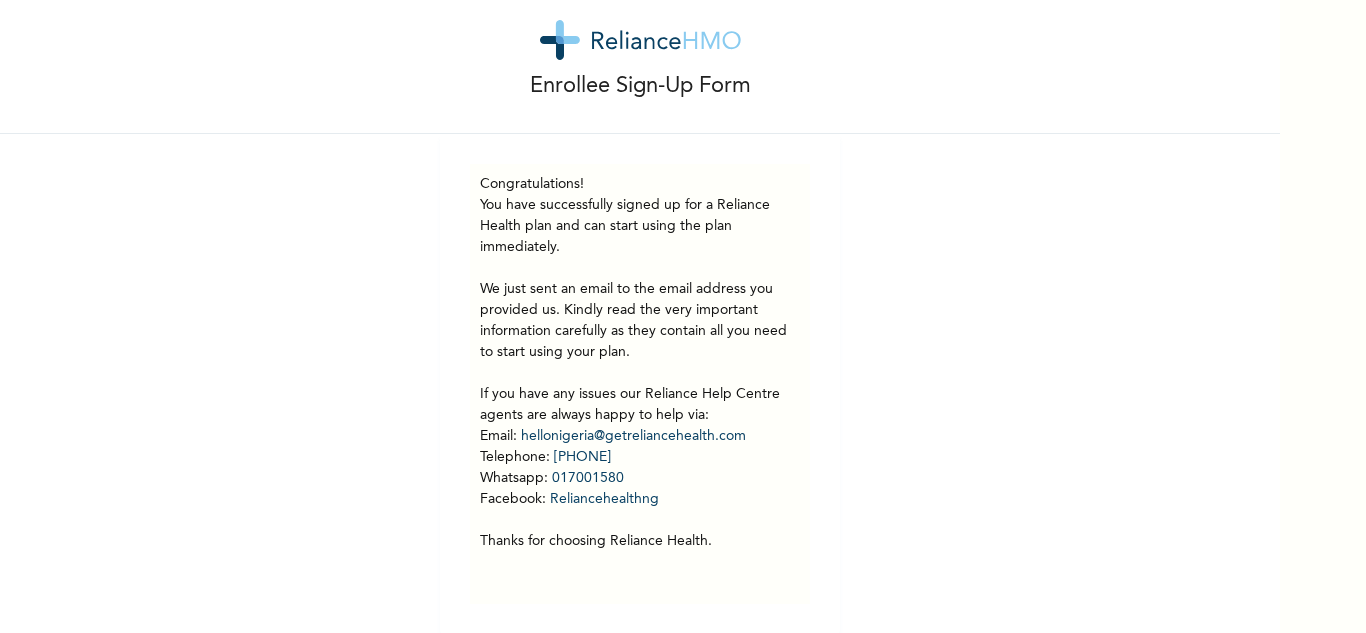 scroll, scrollTop: 56, scrollLeft: 0, axis: vertical 